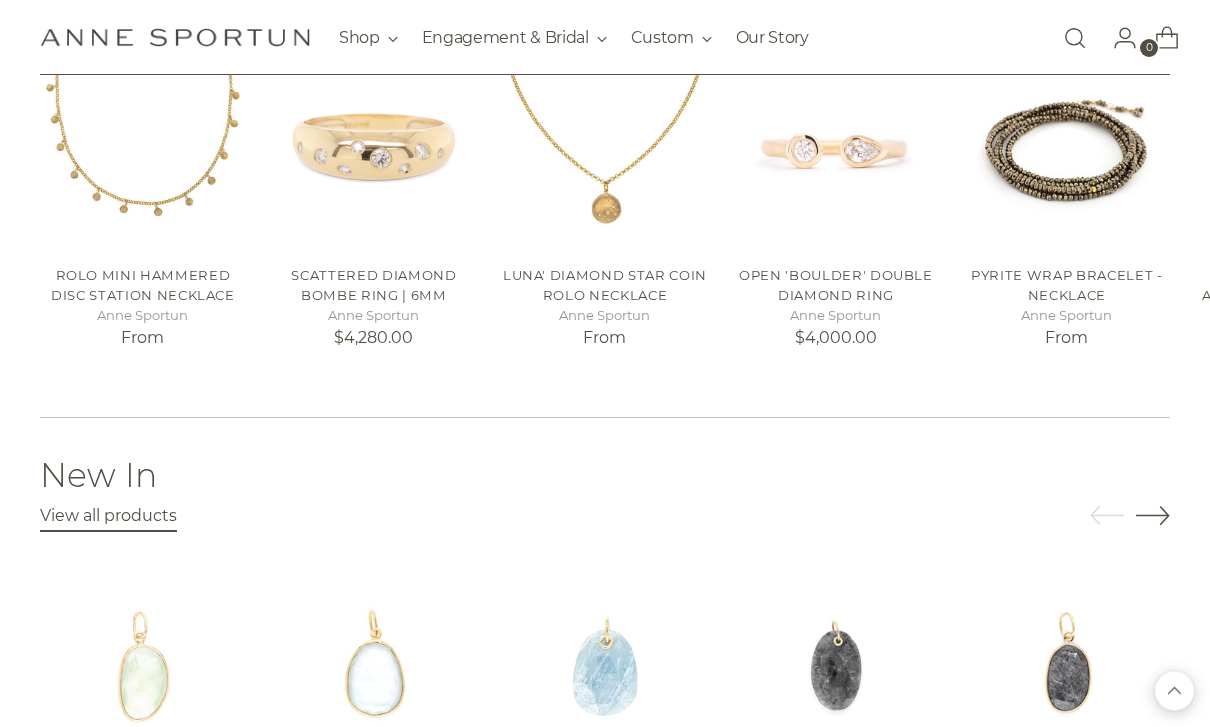 scroll, scrollTop: 2093, scrollLeft: 0, axis: vertical 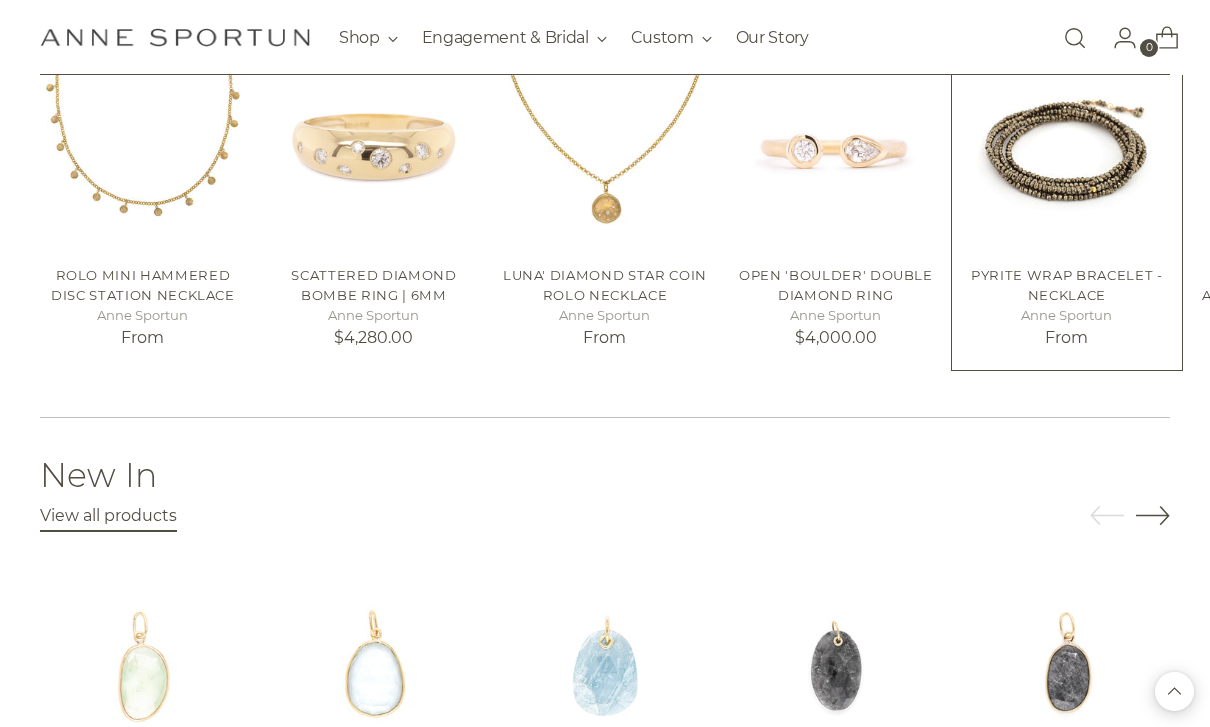 click on "Anne Sportun" at bounding box center [1067, 316] 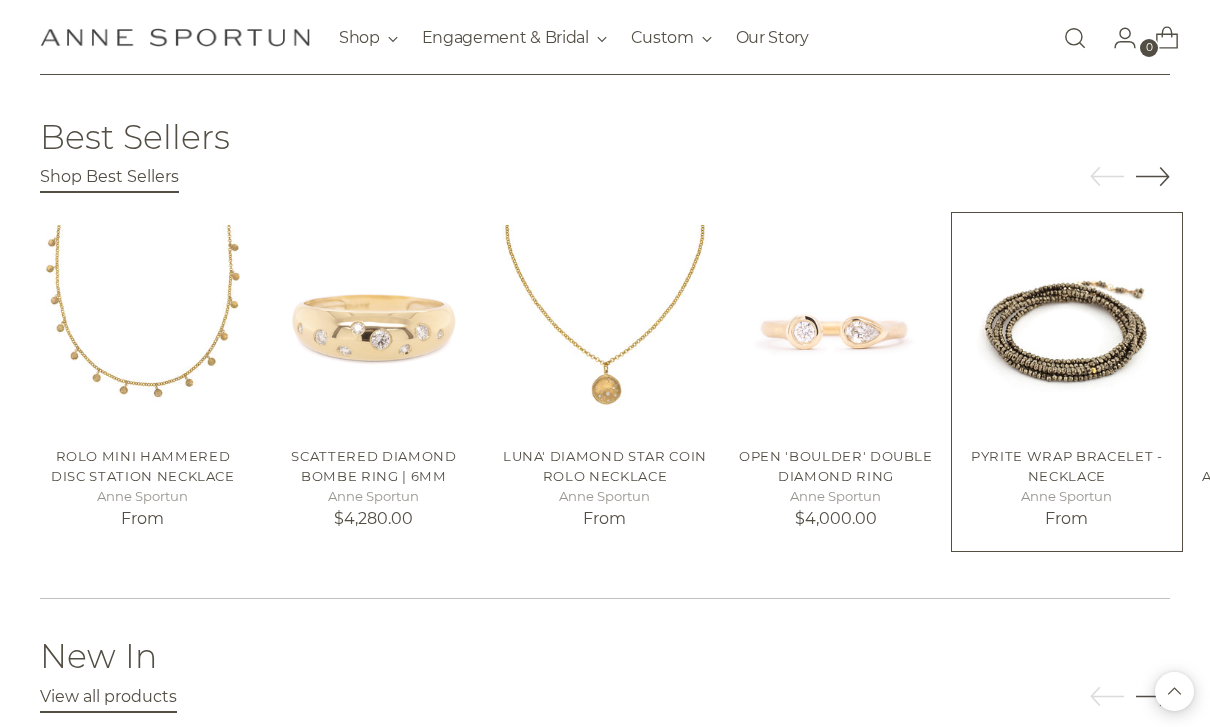 scroll, scrollTop: 1913, scrollLeft: 0, axis: vertical 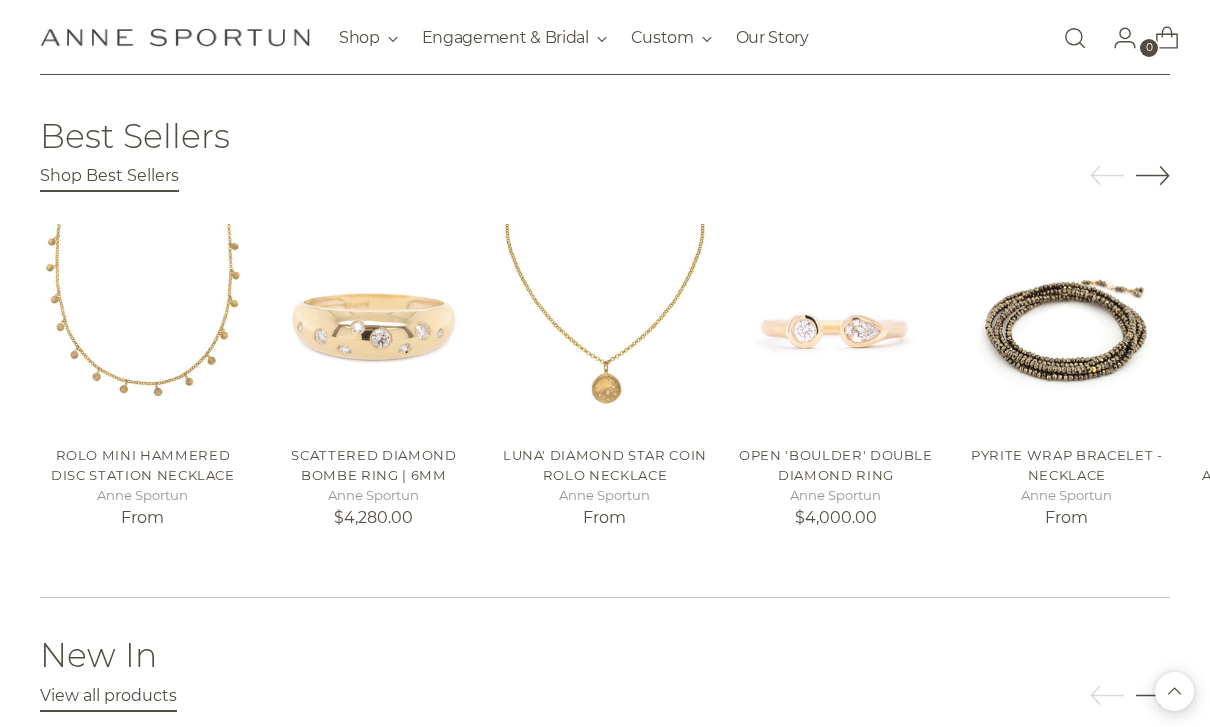 click at bounding box center (1130, 171) 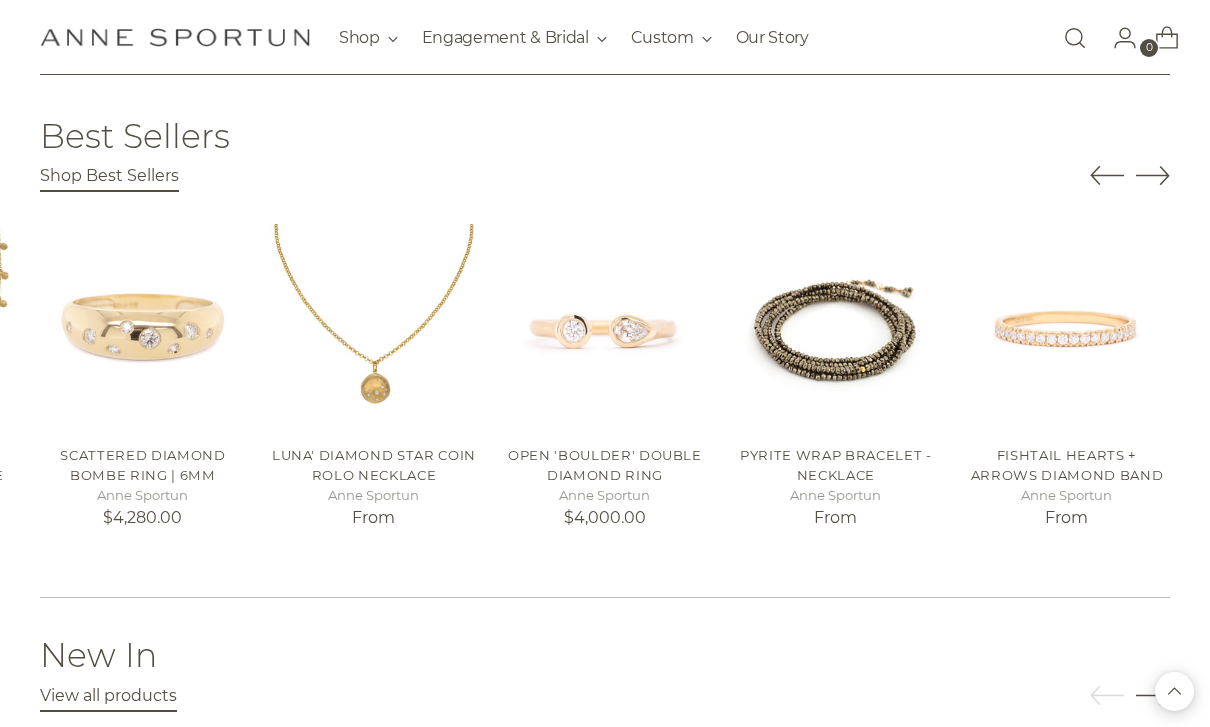 click 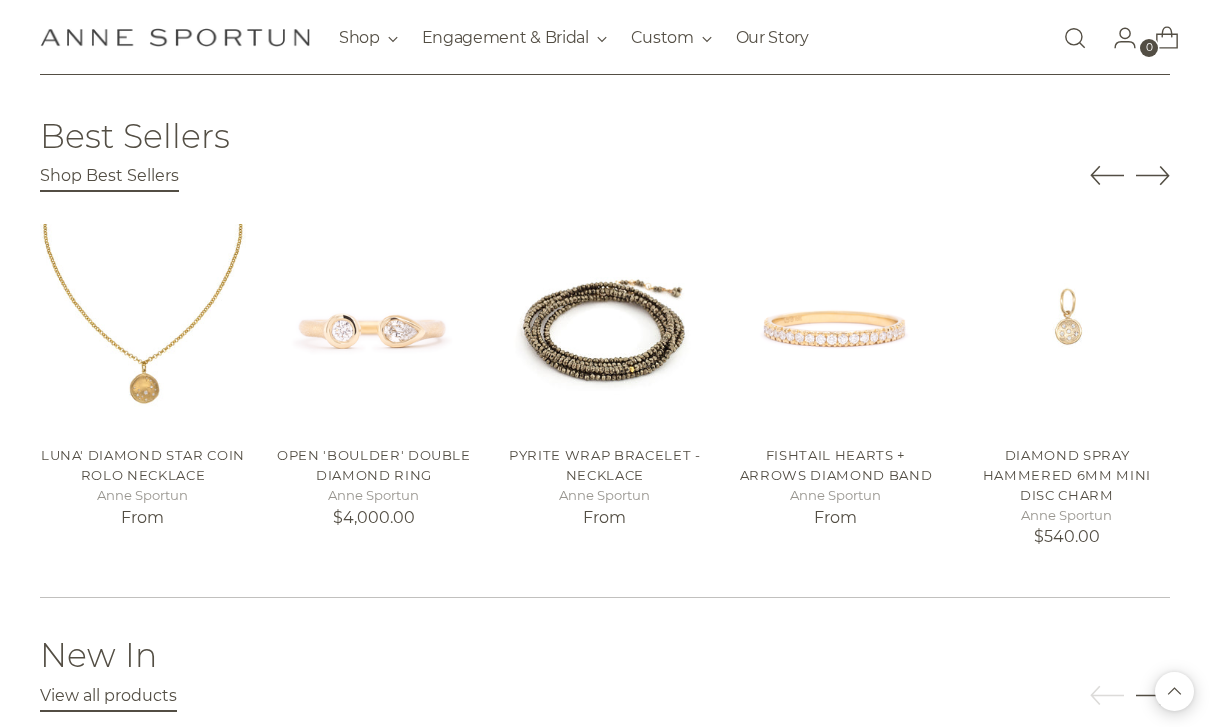 click 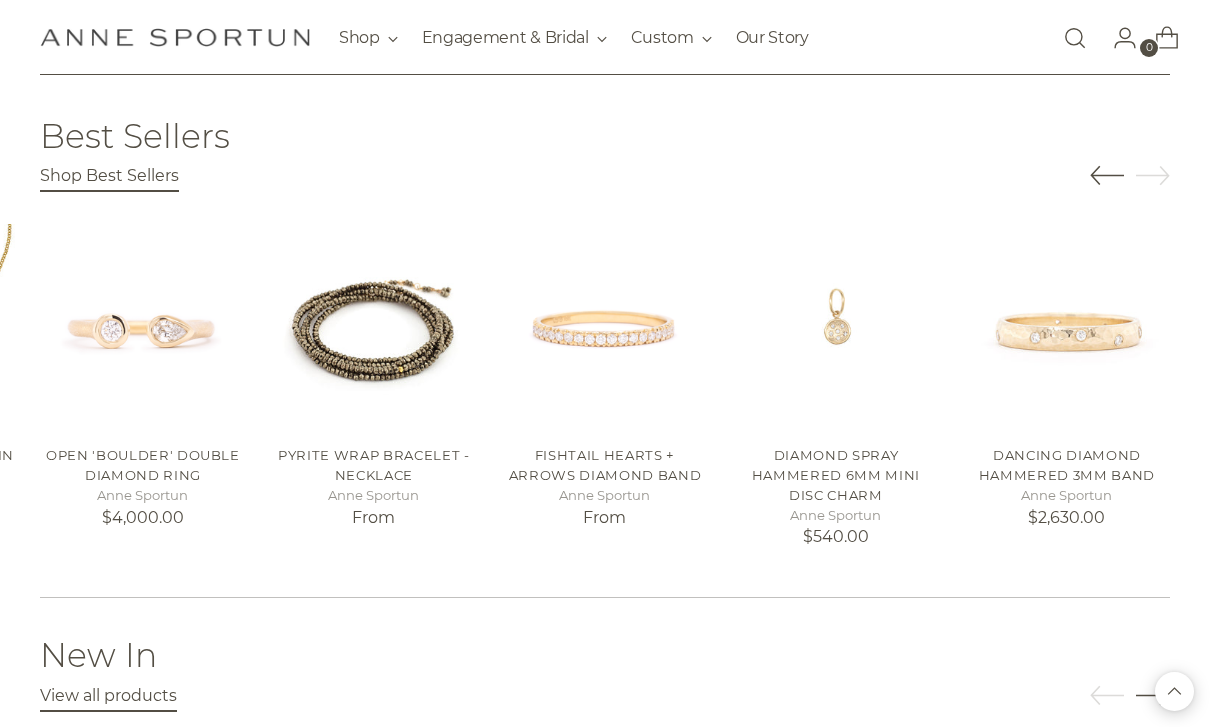 click at bounding box center [1130, 171] 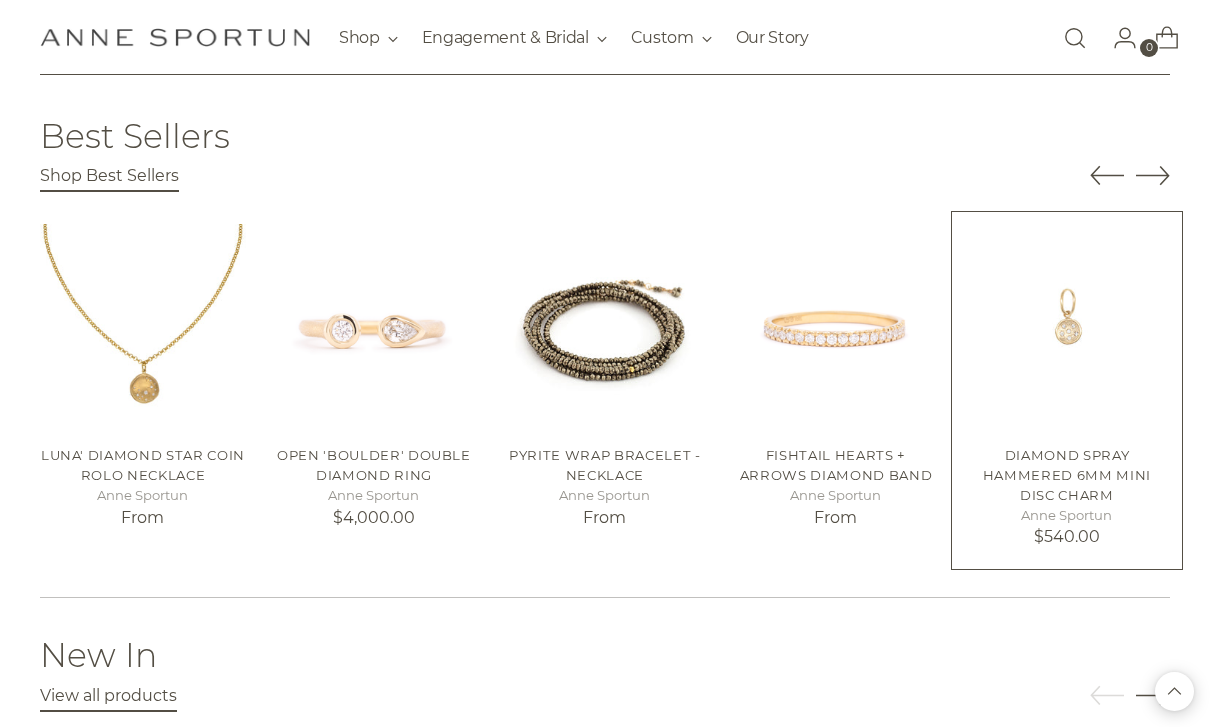 click at bounding box center [1067, 327] 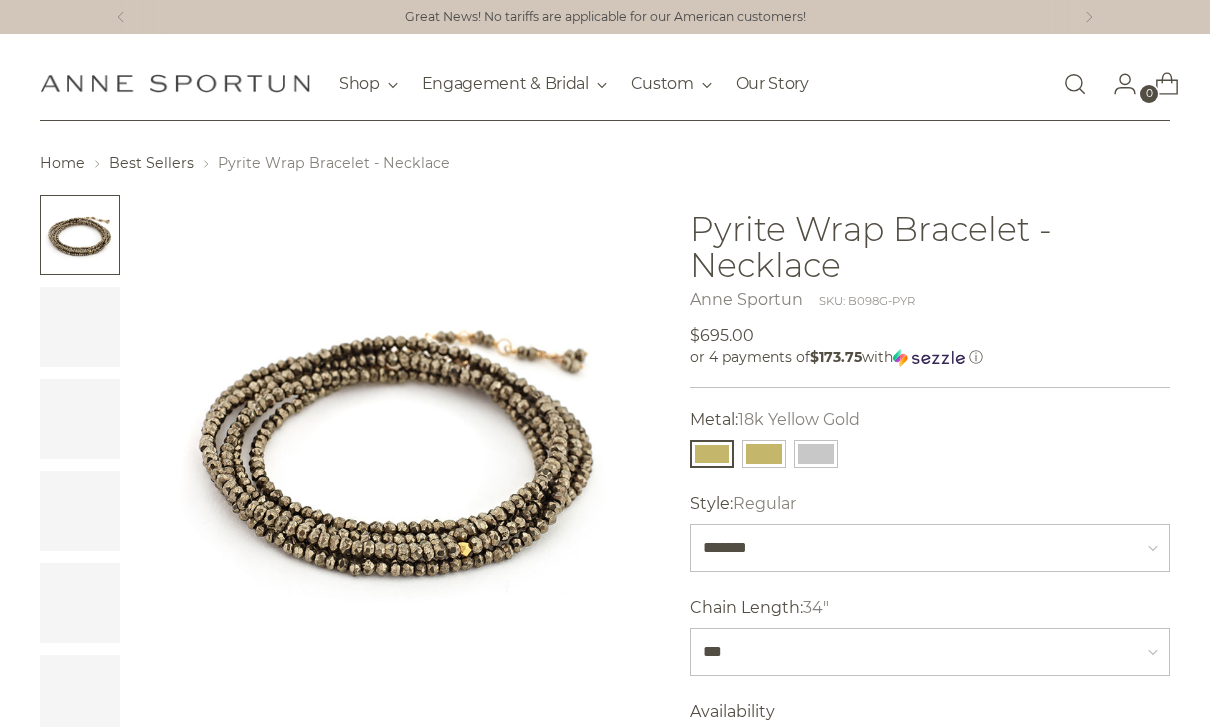 scroll, scrollTop: 0, scrollLeft: 0, axis: both 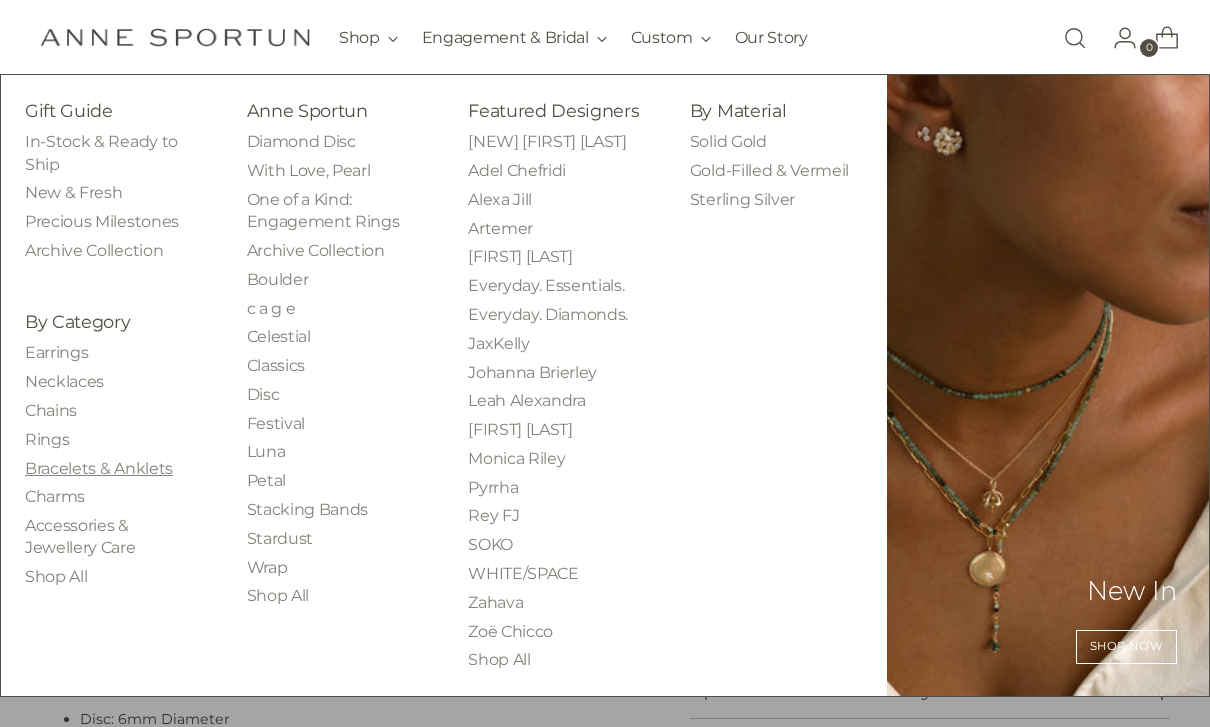 click on "Bracelets & Anklets" at bounding box center [99, 468] 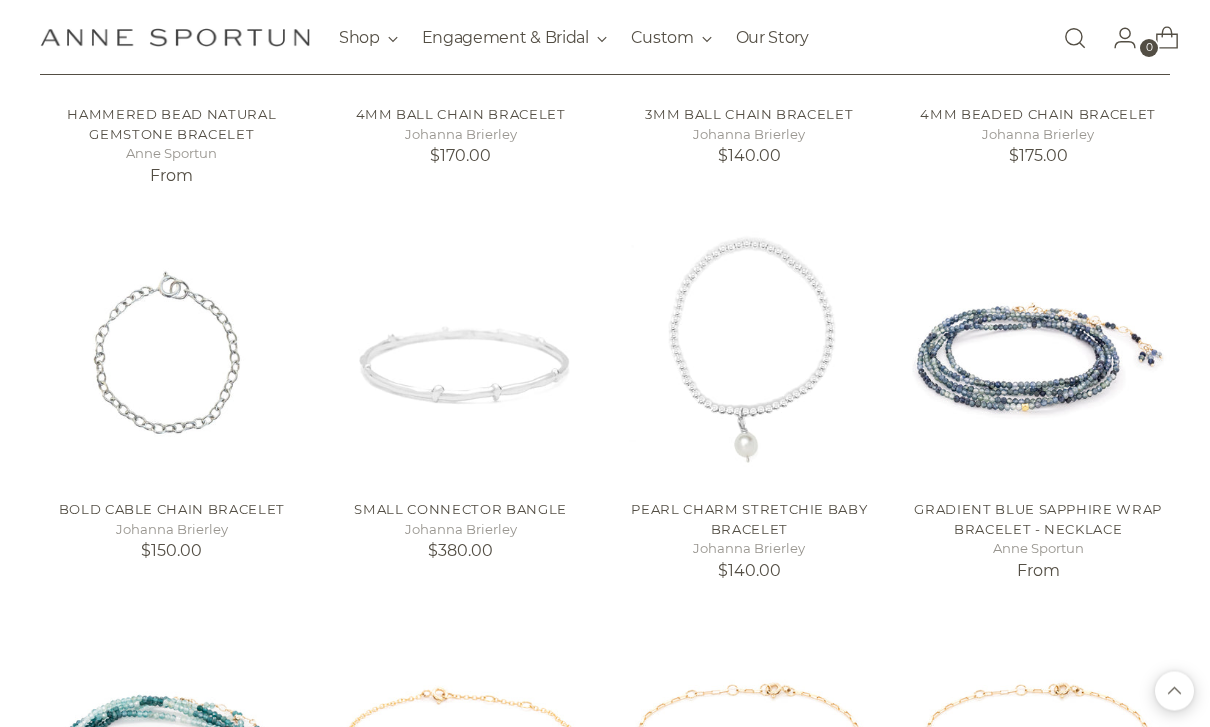 scroll, scrollTop: 1071, scrollLeft: 0, axis: vertical 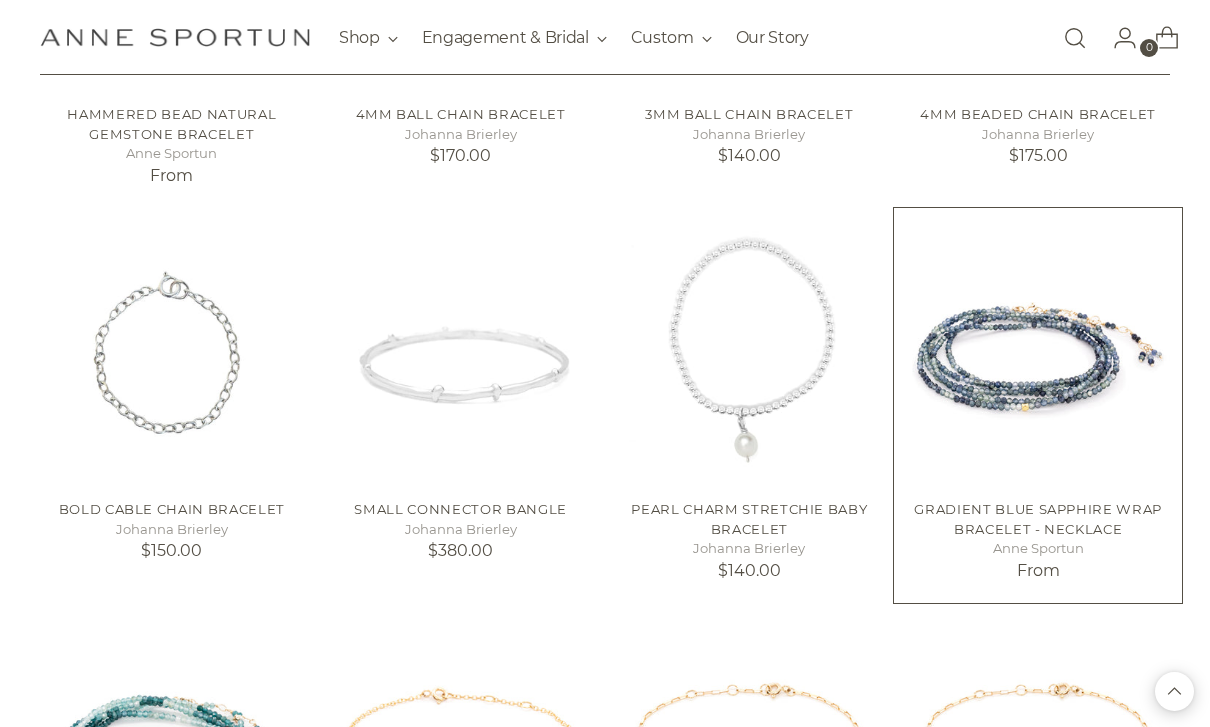 click at bounding box center [1038, 352] 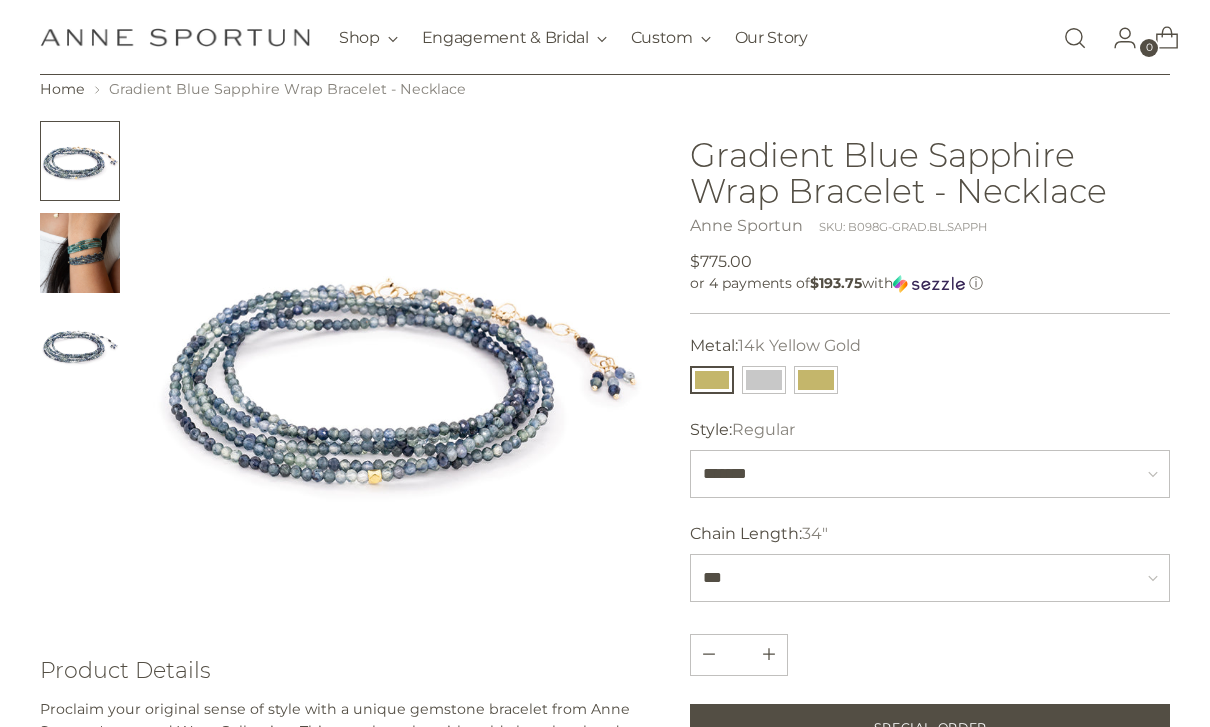 scroll, scrollTop: 70, scrollLeft: 0, axis: vertical 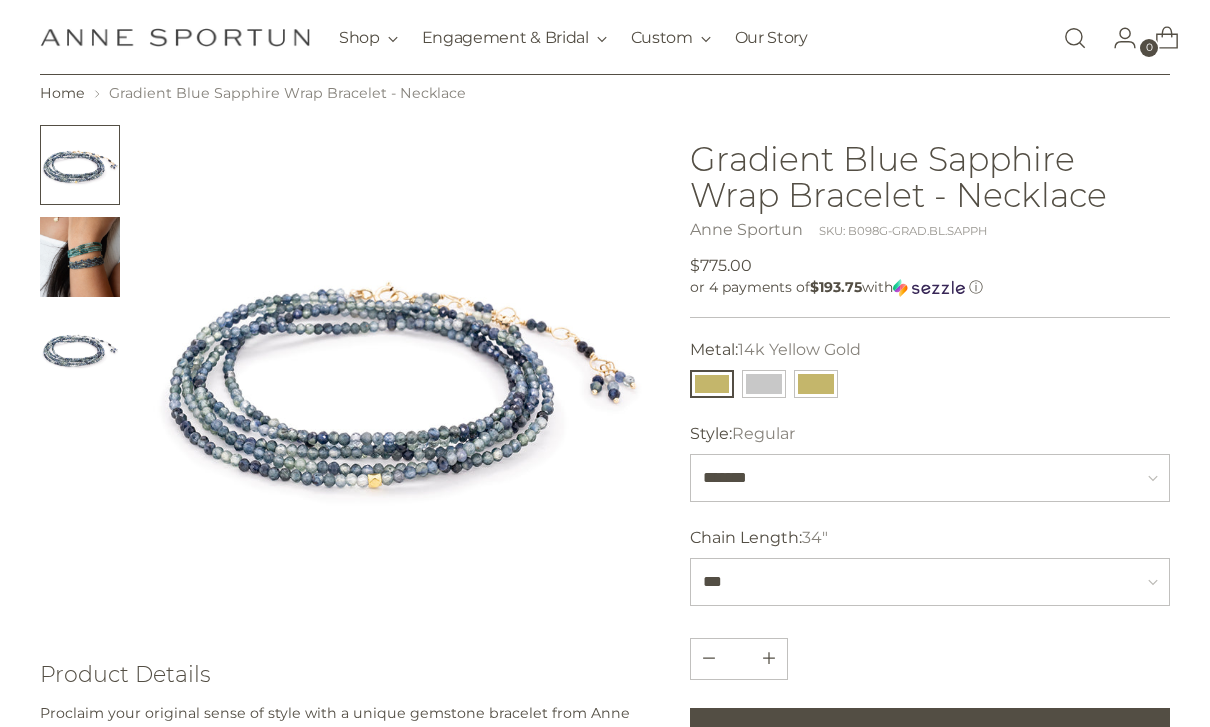 click at bounding box center [80, 257] 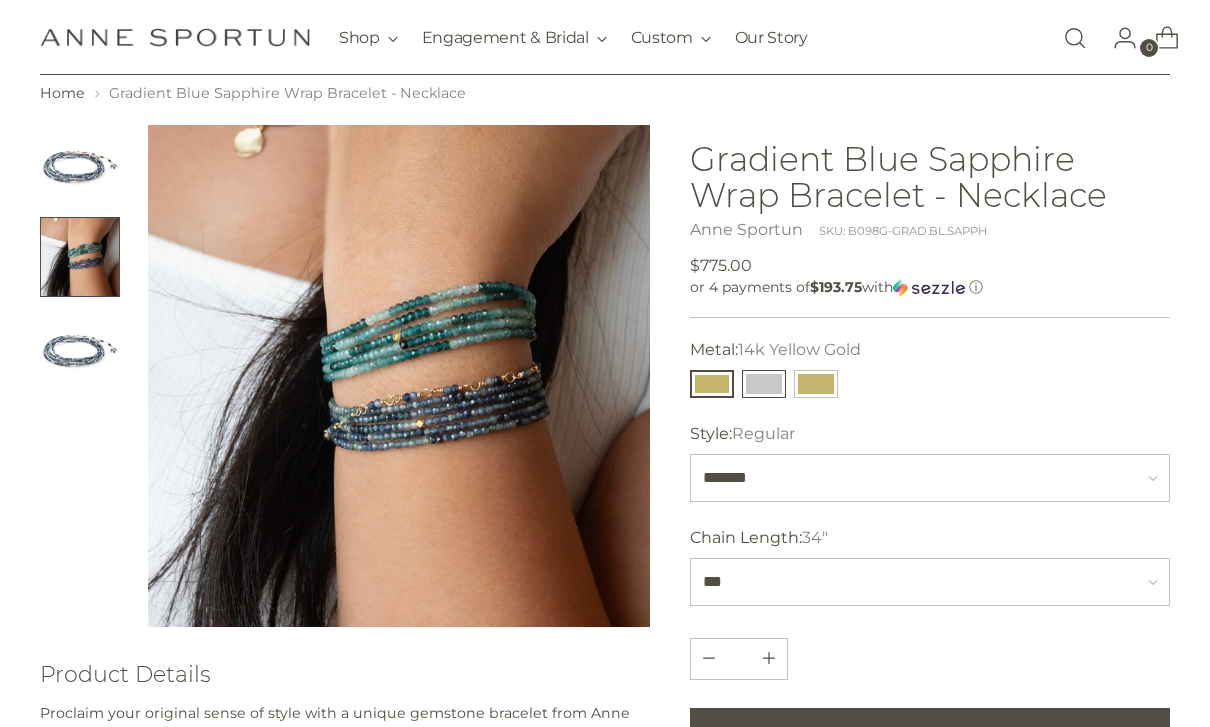 click at bounding box center (764, 384) 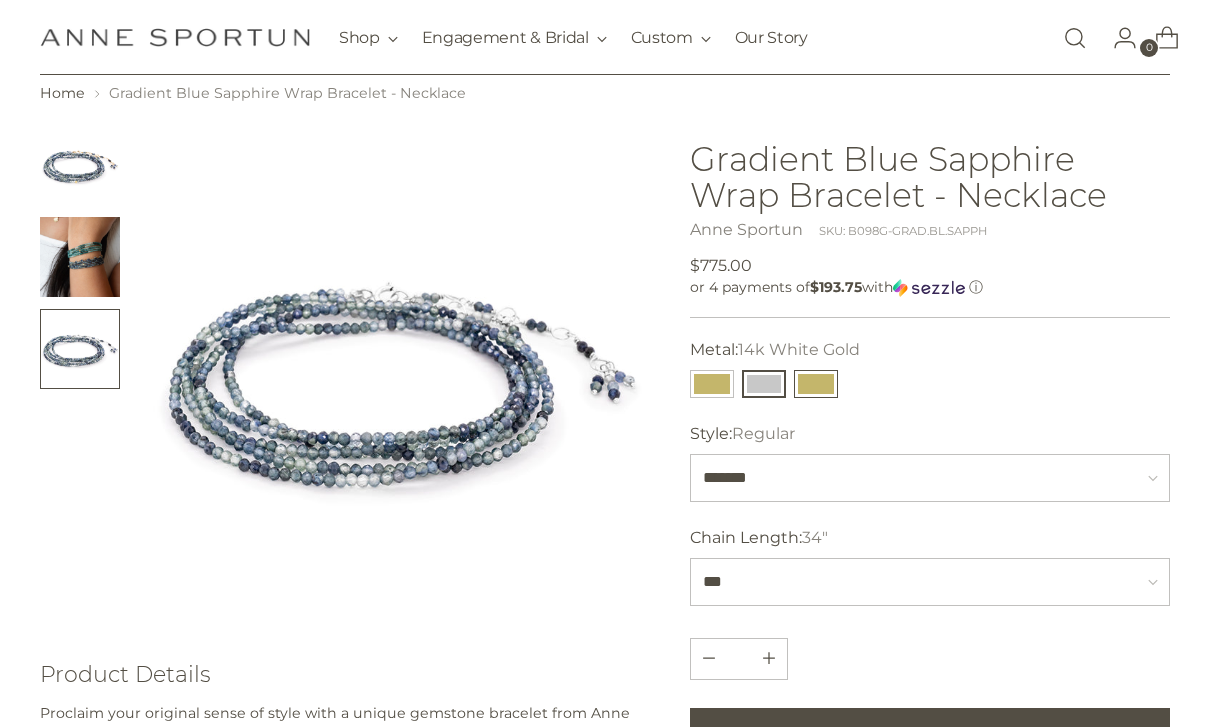 click at bounding box center (816, 384) 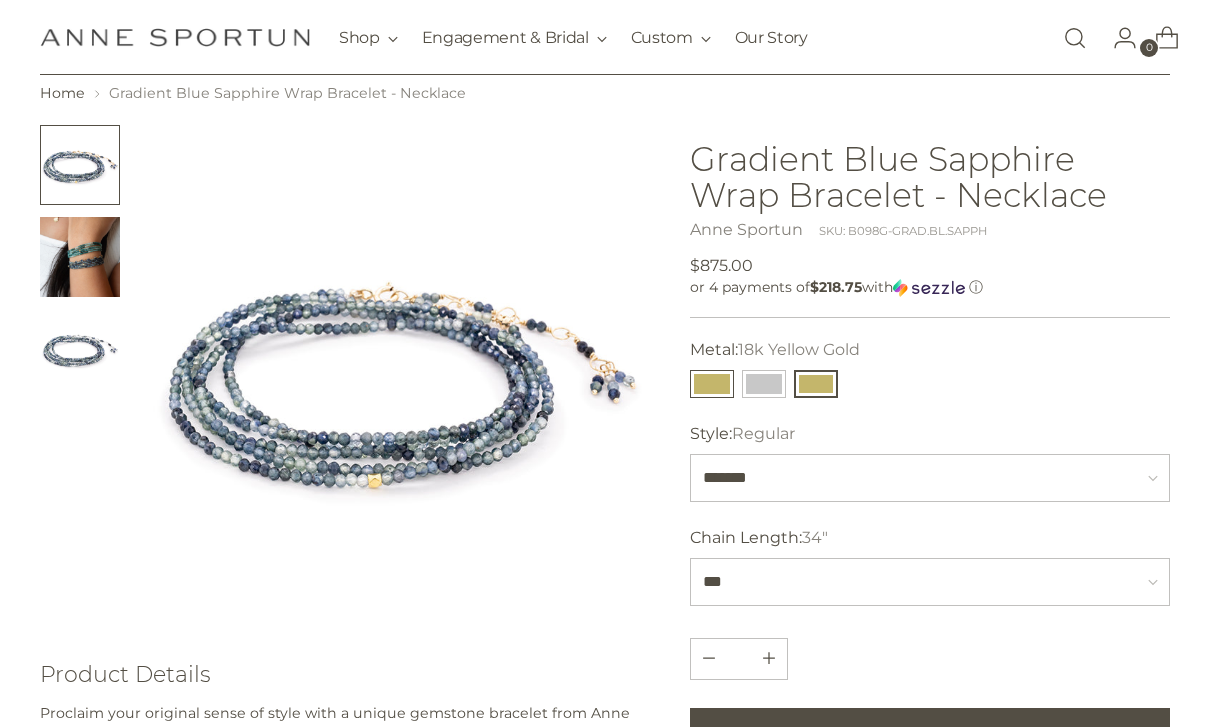 click at bounding box center (712, 384) 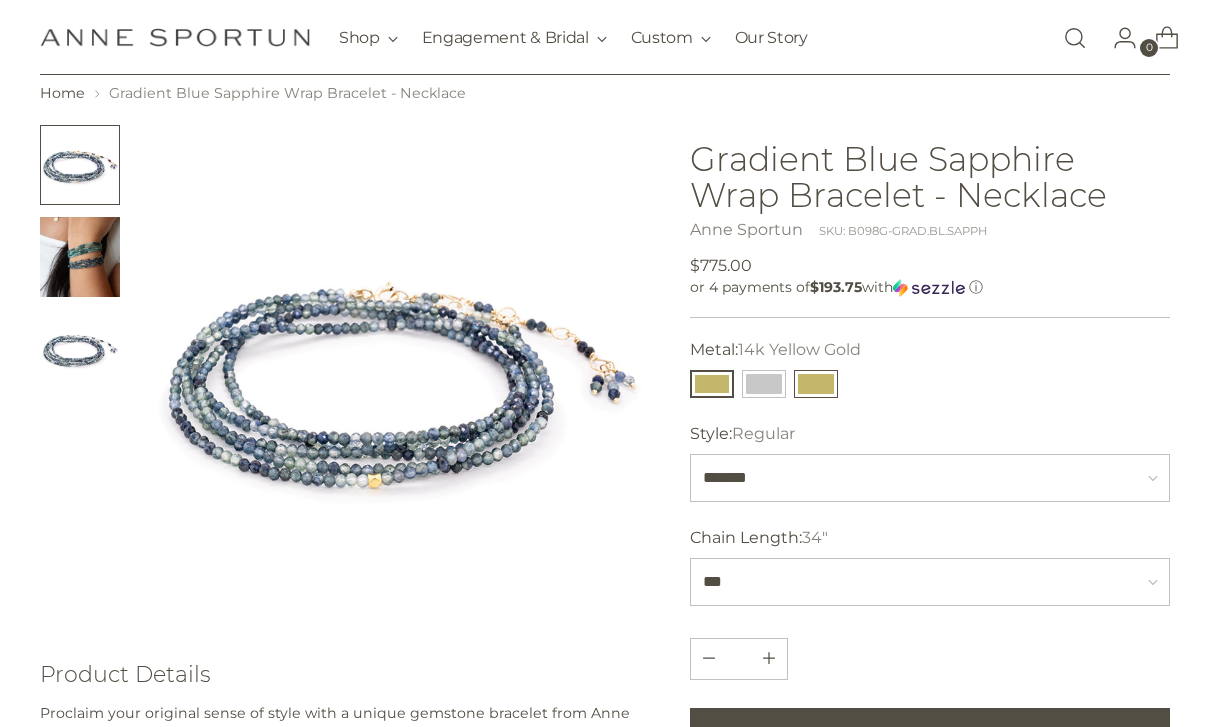 click at bounding box center [816, 384] 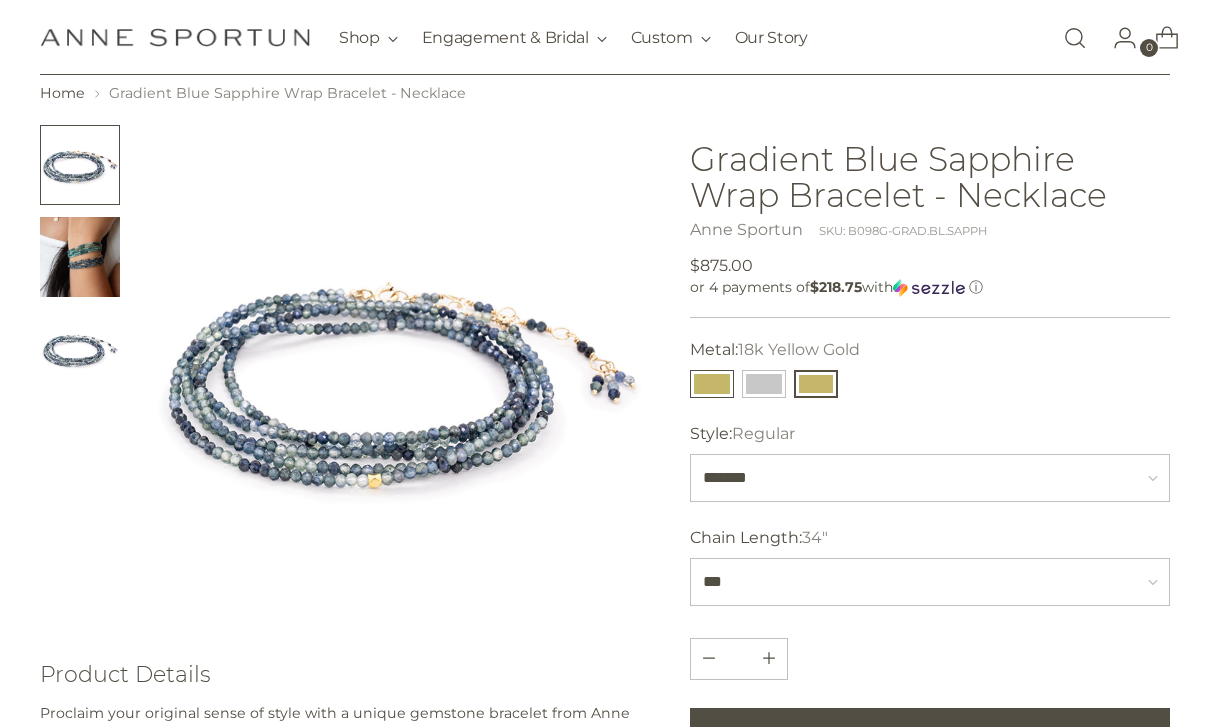 click at bounding box center (712, 384) 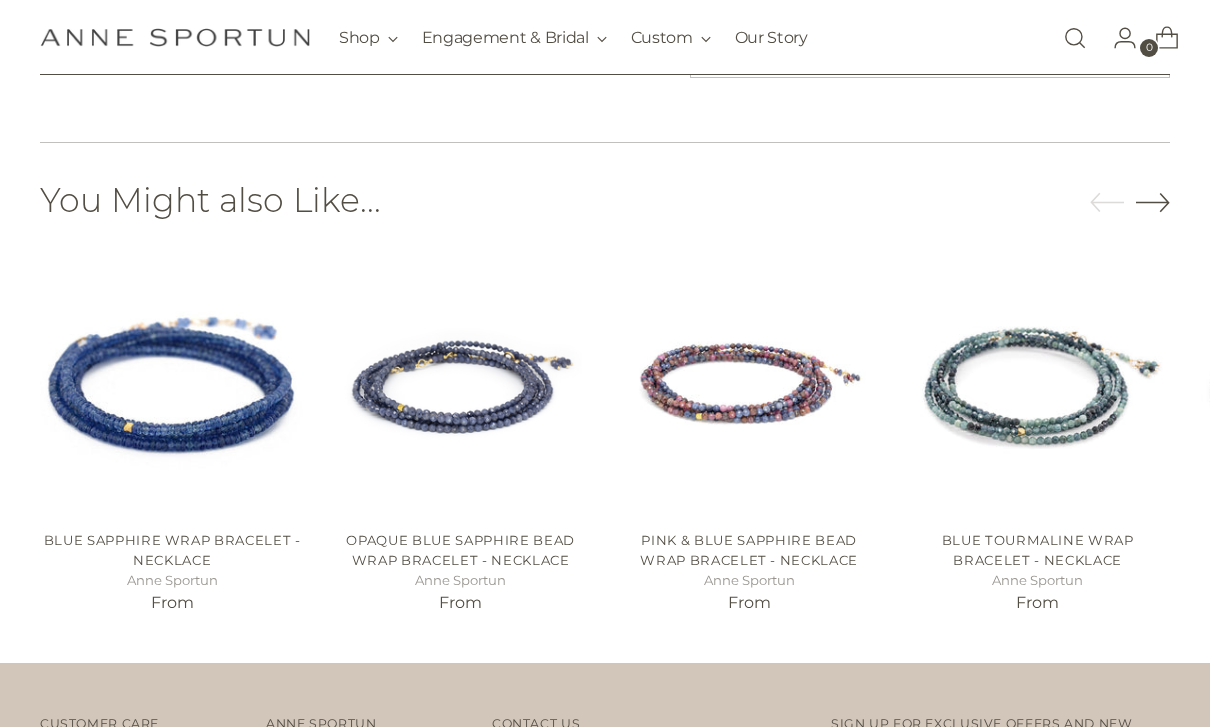 scroll, scrollTop: 1364, scrollLeft: 0, axis: vertical 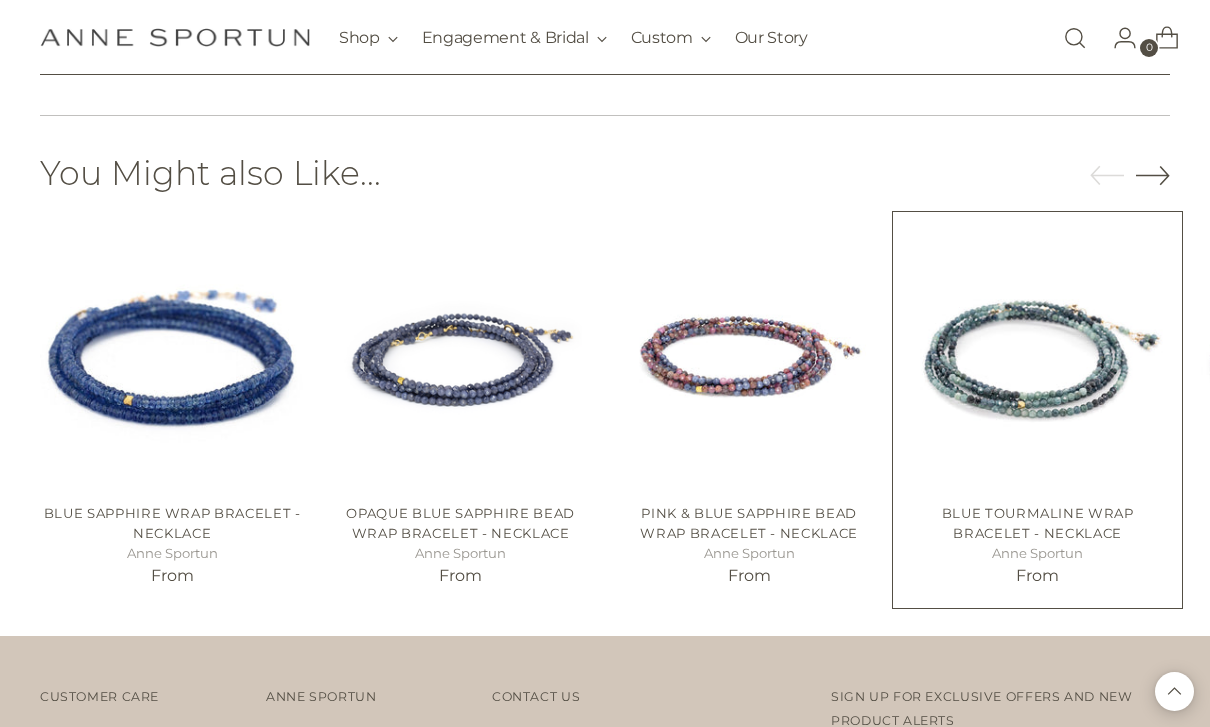 click at bounding box center [1037, 356] 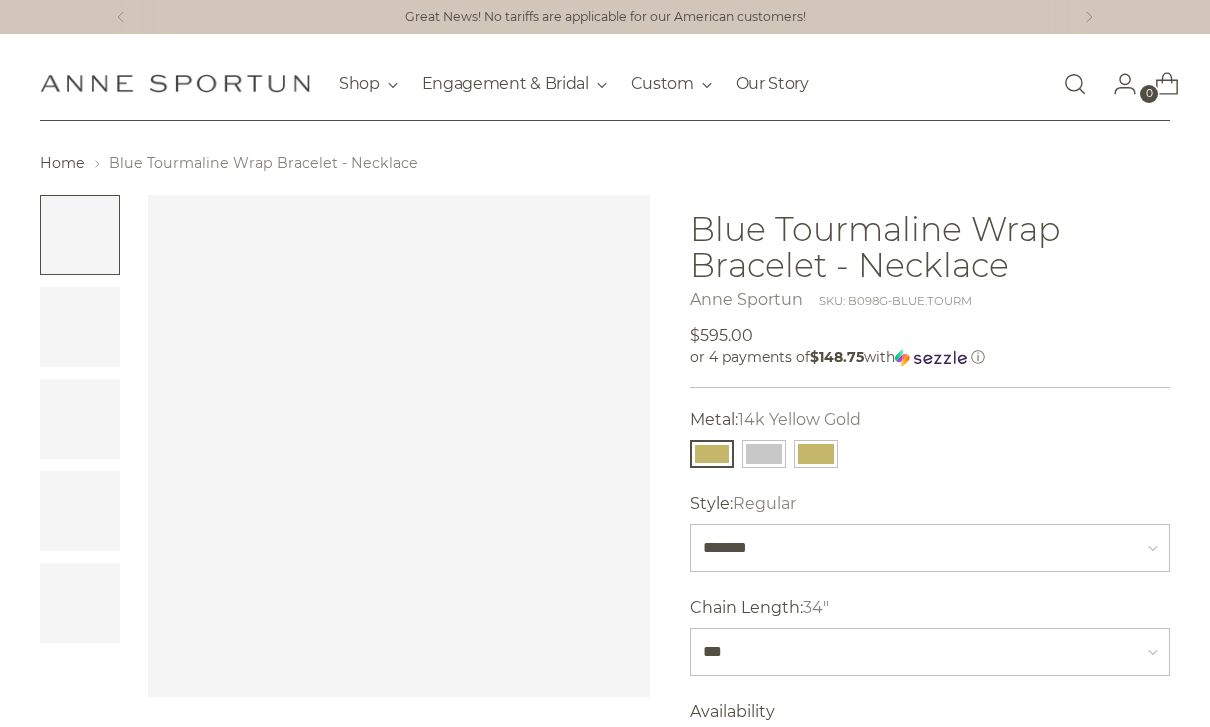 scroll, scrollTop: 0, scrollLeft: 0, axis: both 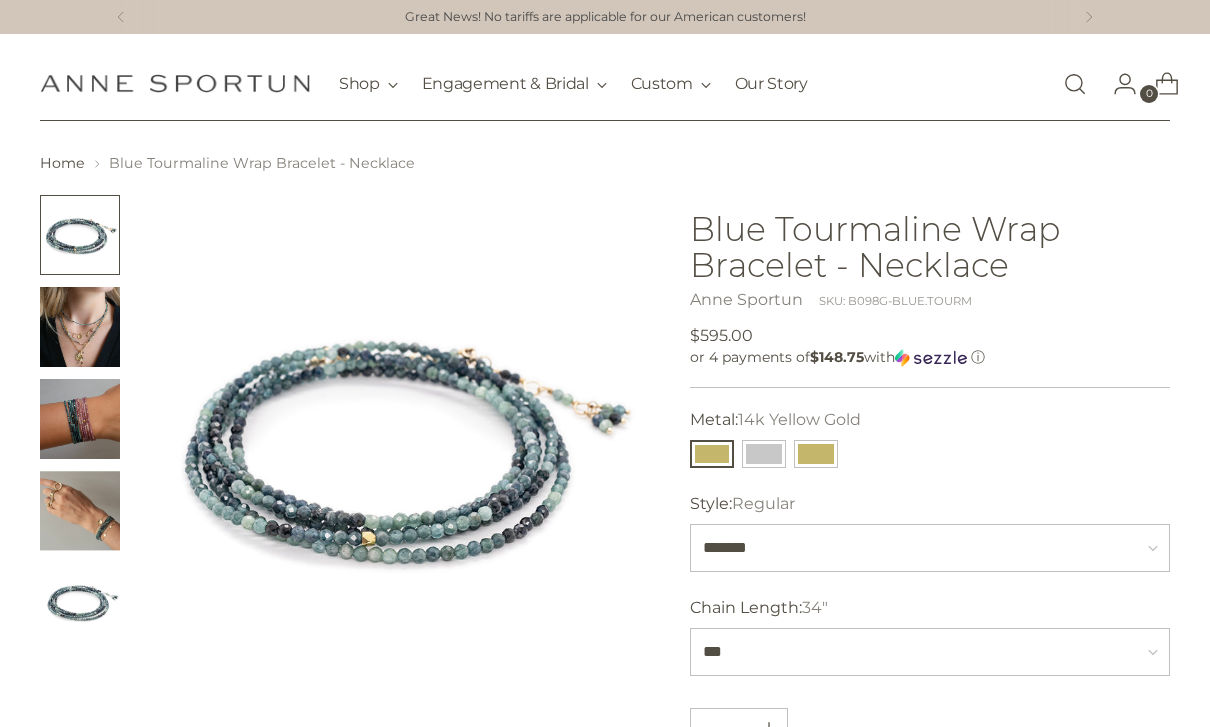 click at bounding box center (80, 327) 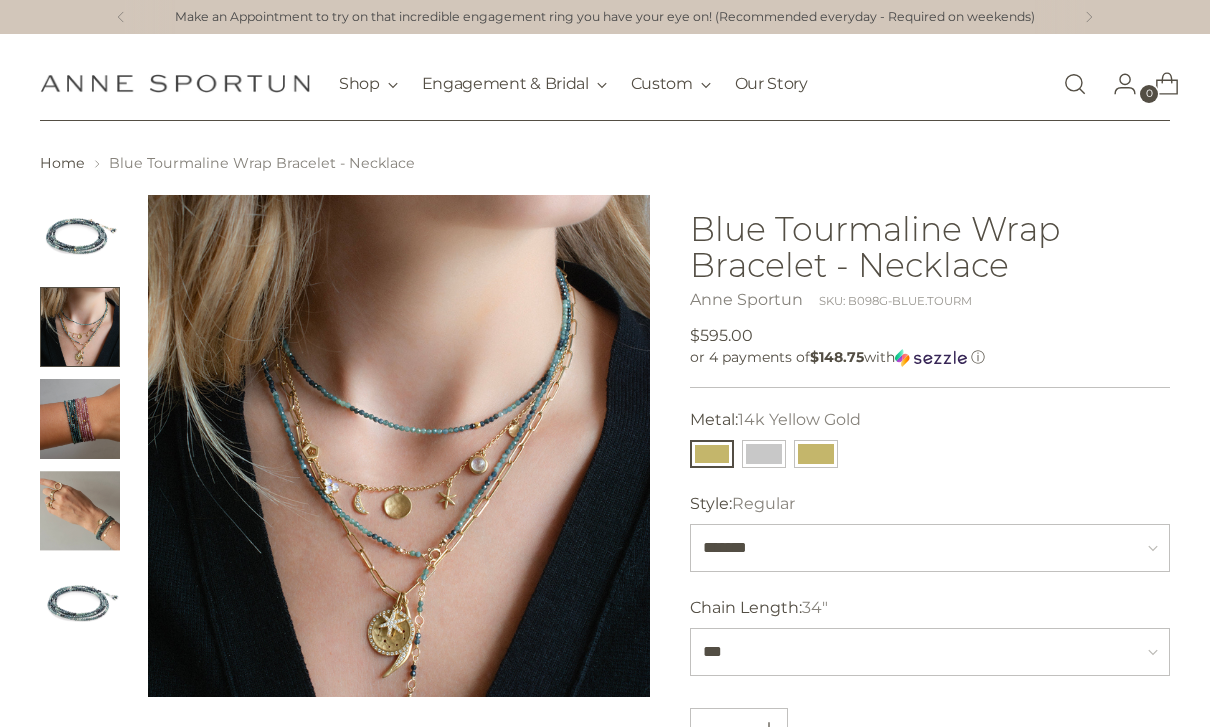 click at bounding box center (80, 419) 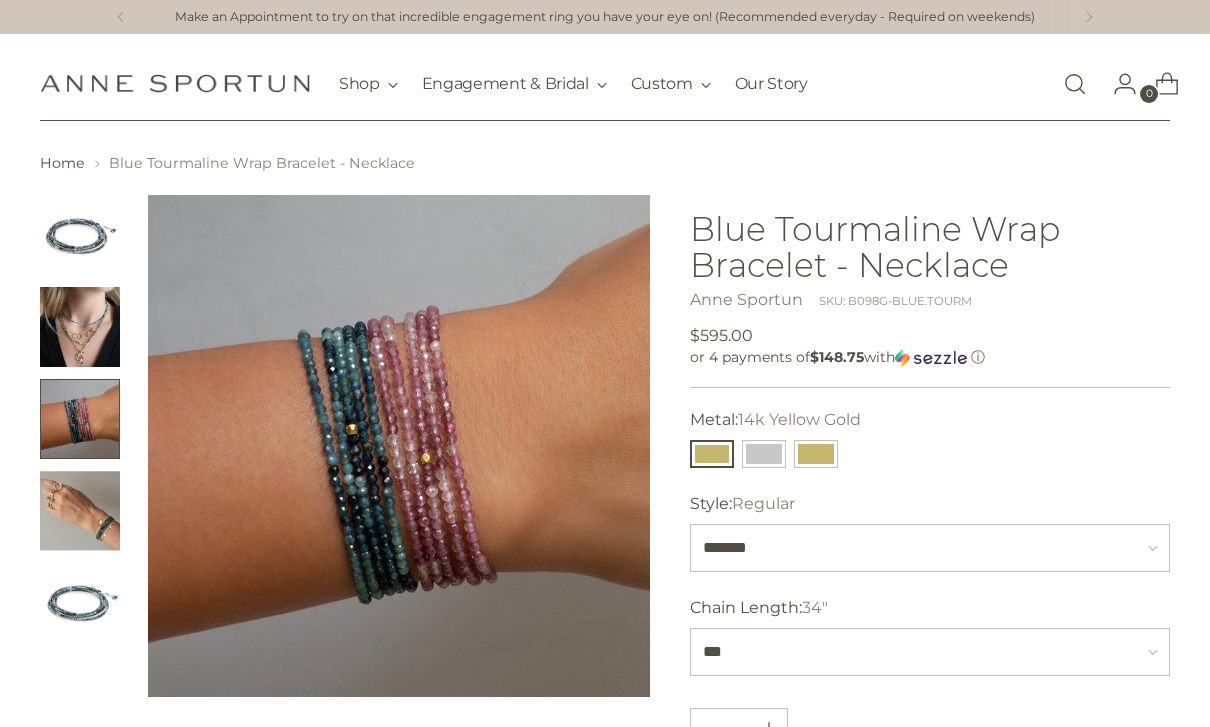 click at bounding box center (80, 511) 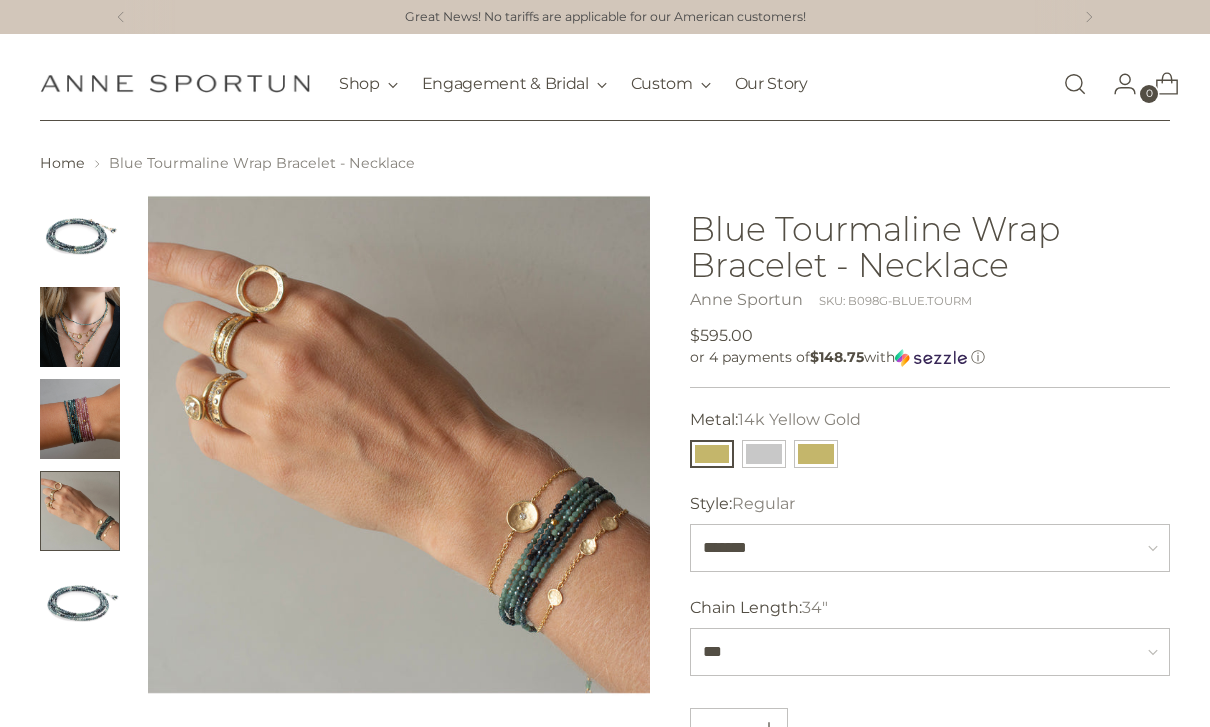click at bounding box center [80, 327] 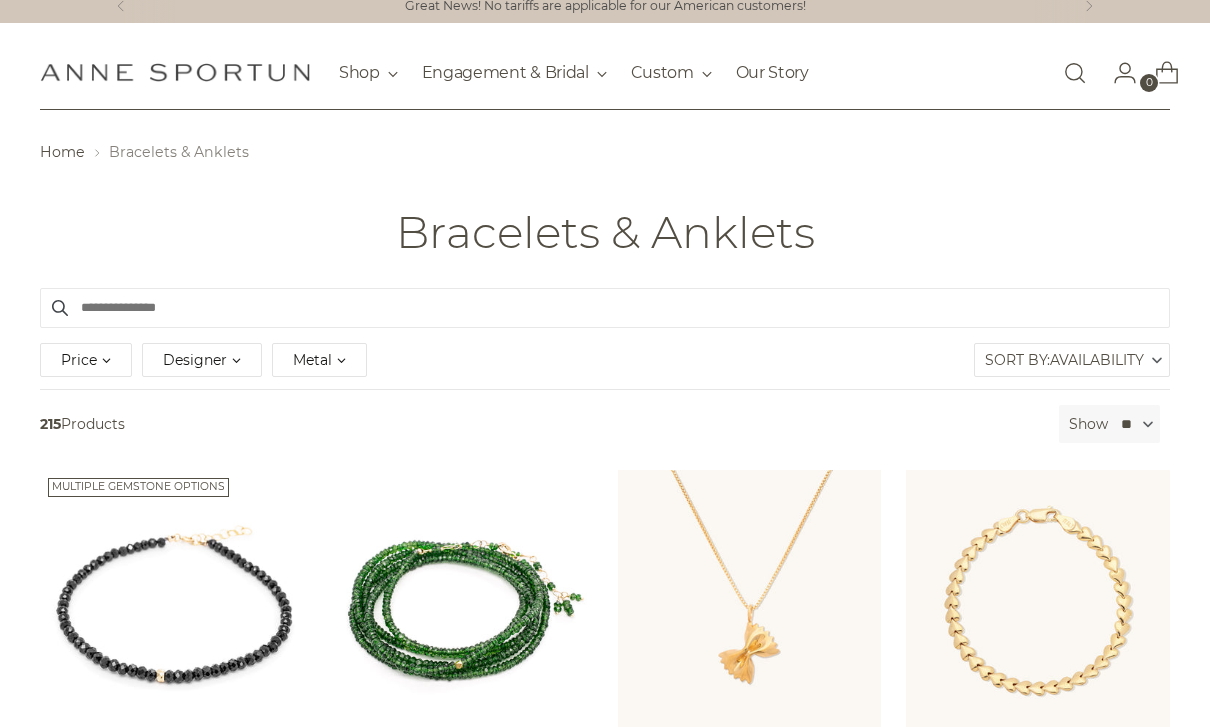 scroll, scrollTop: 0, scrollLeft: 0, axis: both 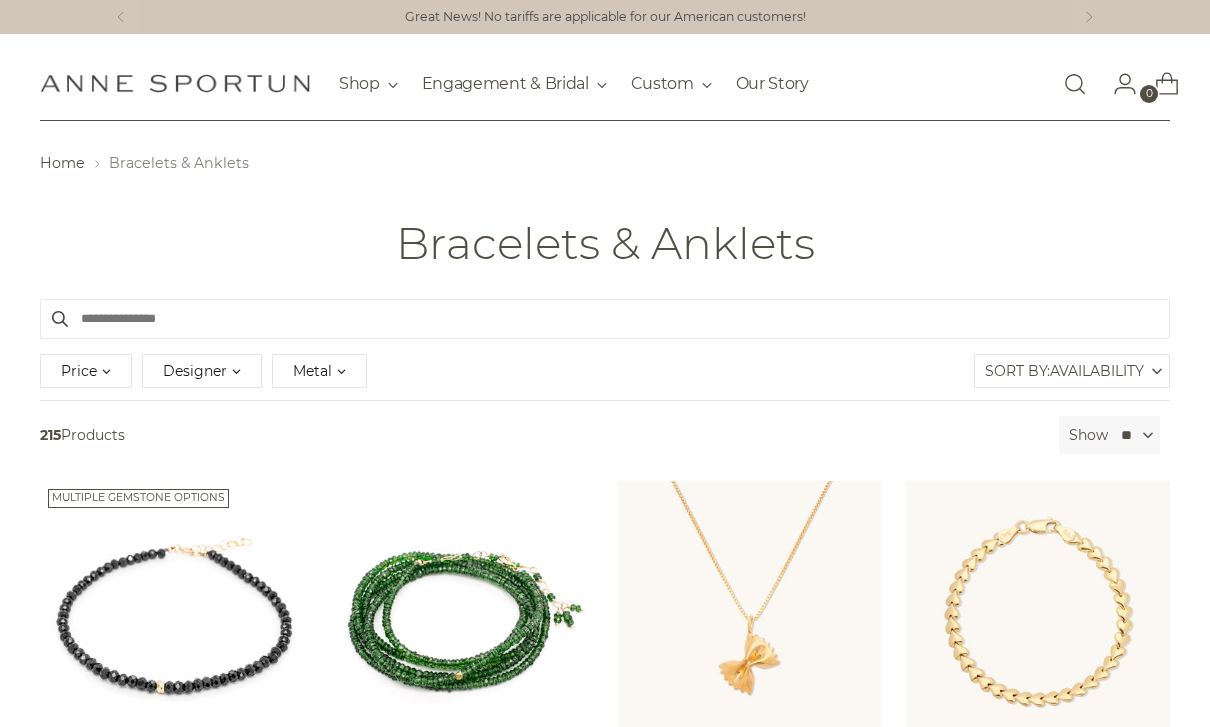 click on "Designer" at bounding box center [195, 371] 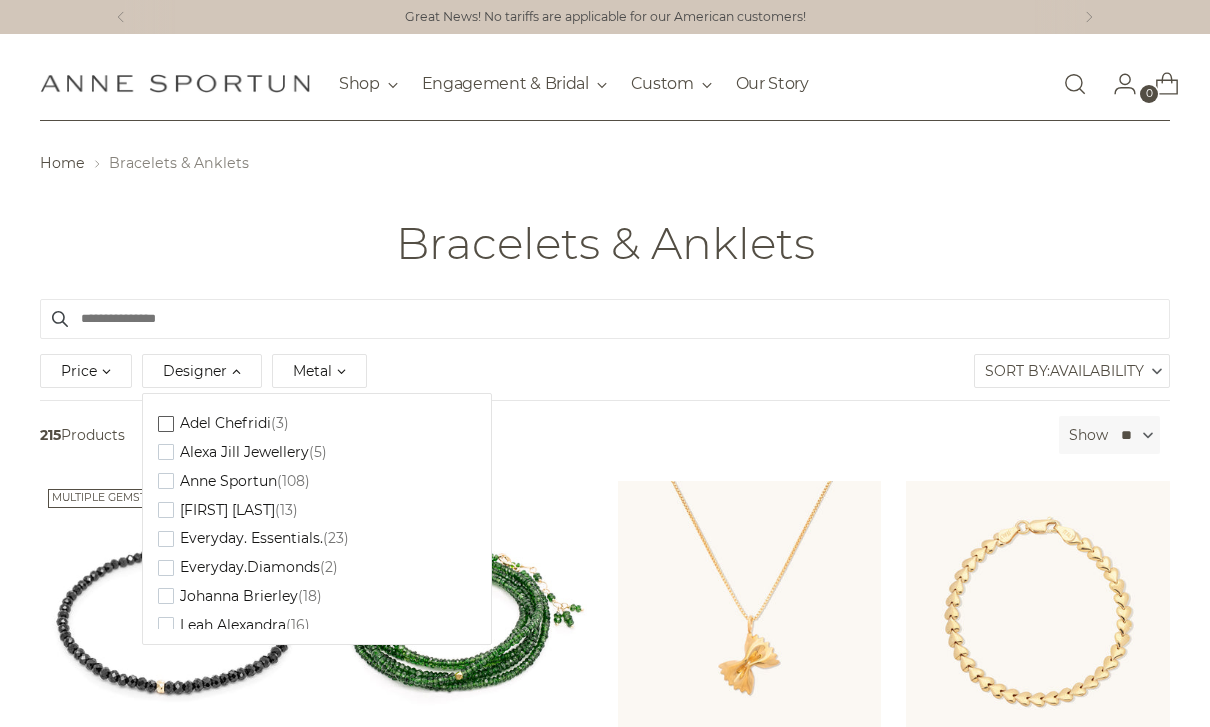 click on "(3)" at bounding box center [280, 423] 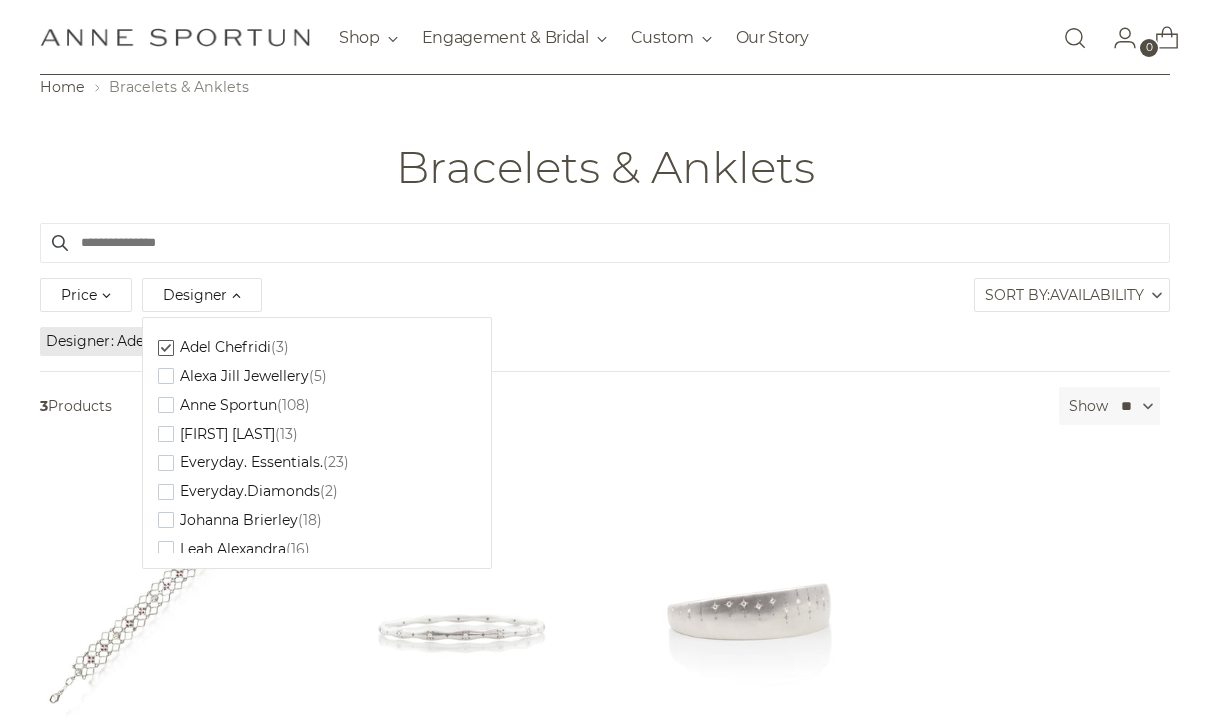 scroll, scrollTop: 0, scrollLeft: 0, axis: both 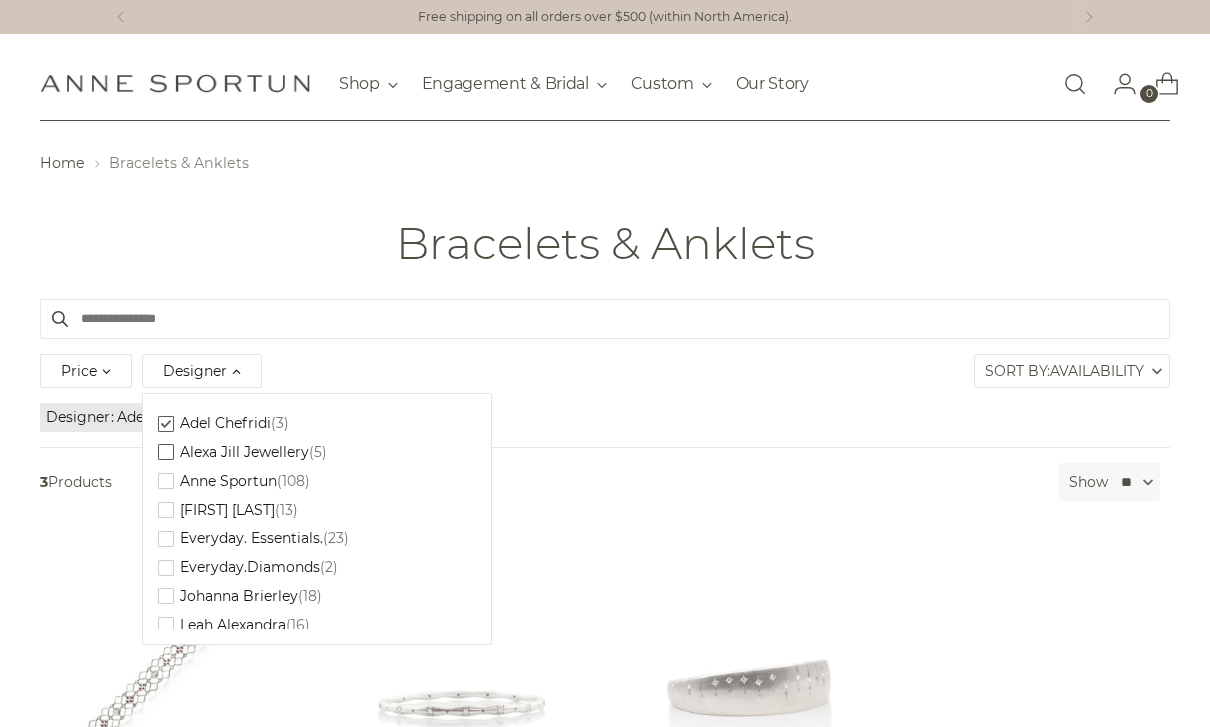 click on "Alexa Jill Jewellery" at bounding box center (244, 452) 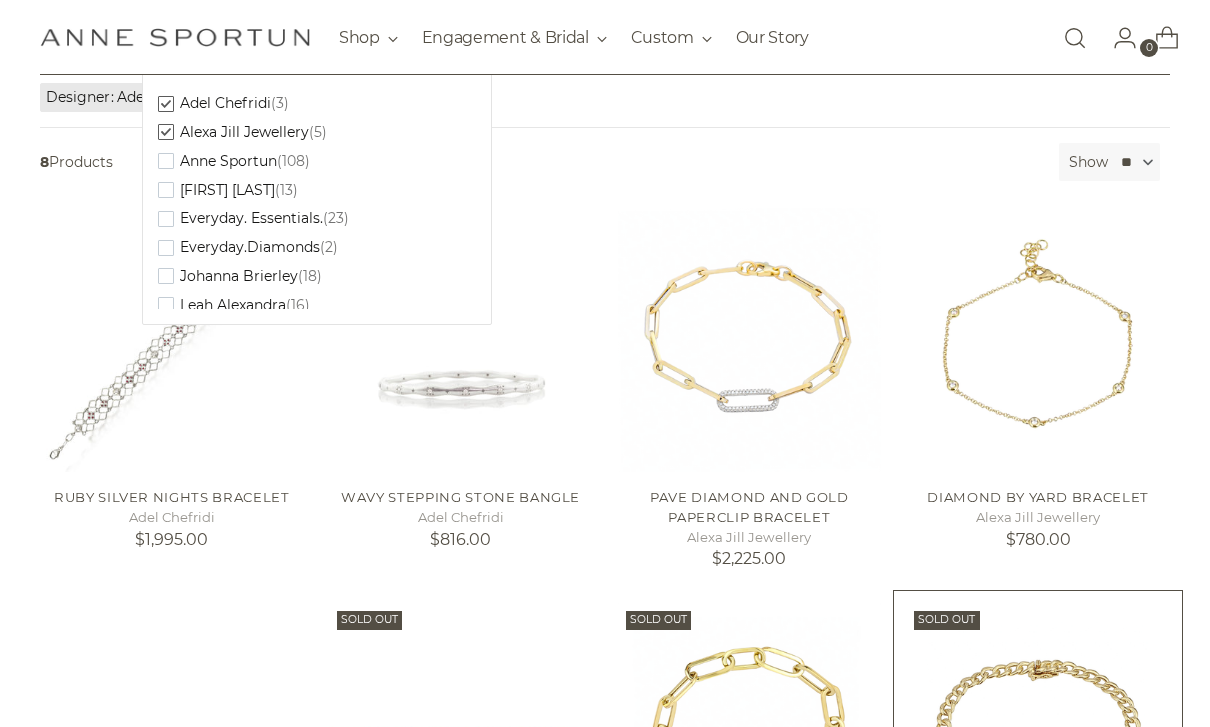 scroll, scrollTop: 328, scrollLeft: 0, axis: vertical 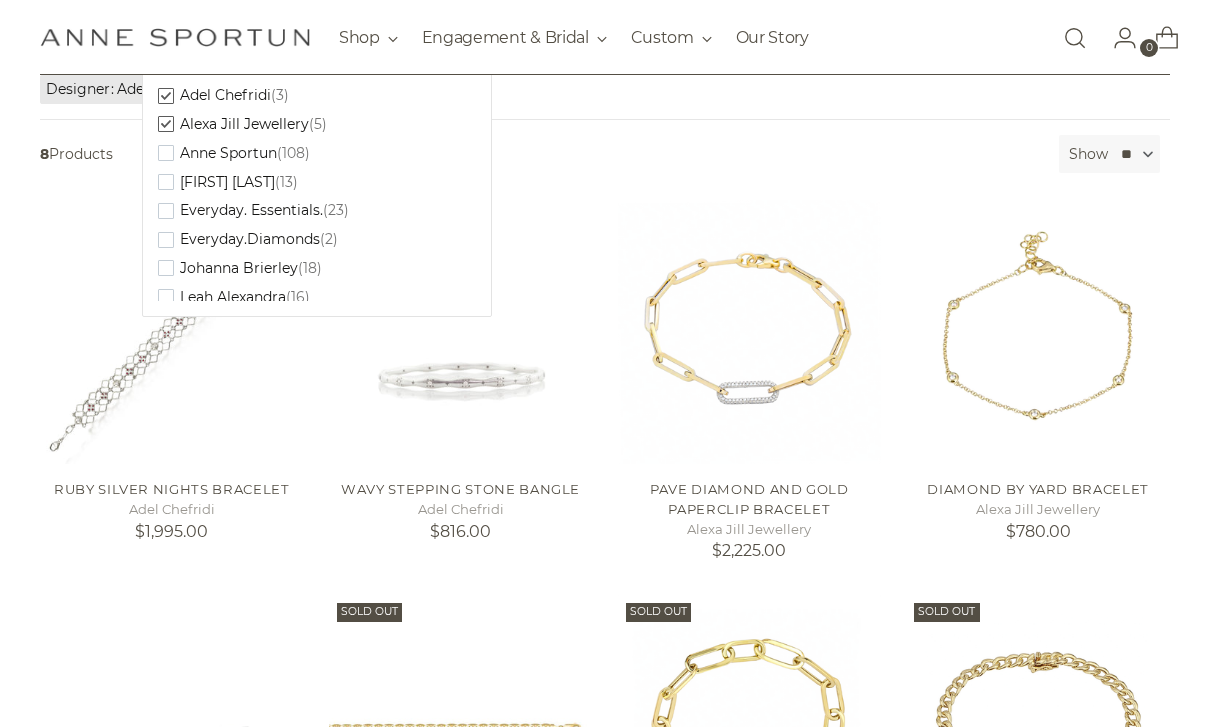 click on "Adel Chefridi" at bounding box center [225, 95] 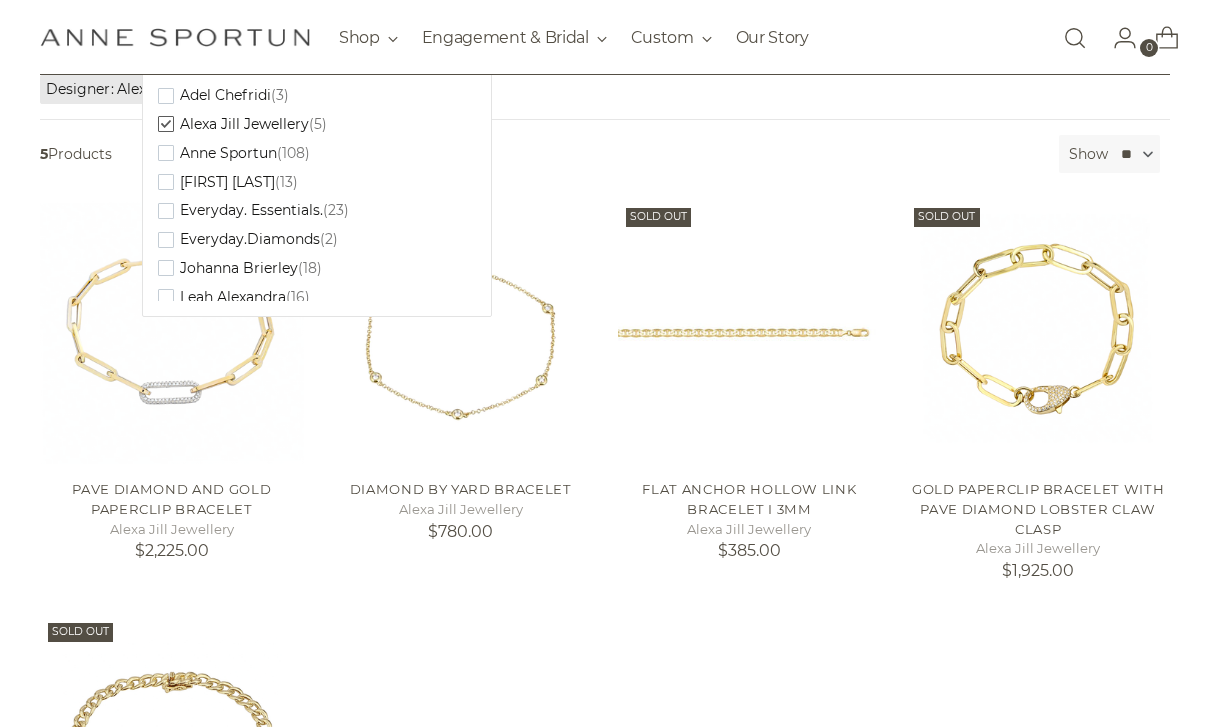 click on "Alexa Jill Jewellery" at bounding box center (244, 124) 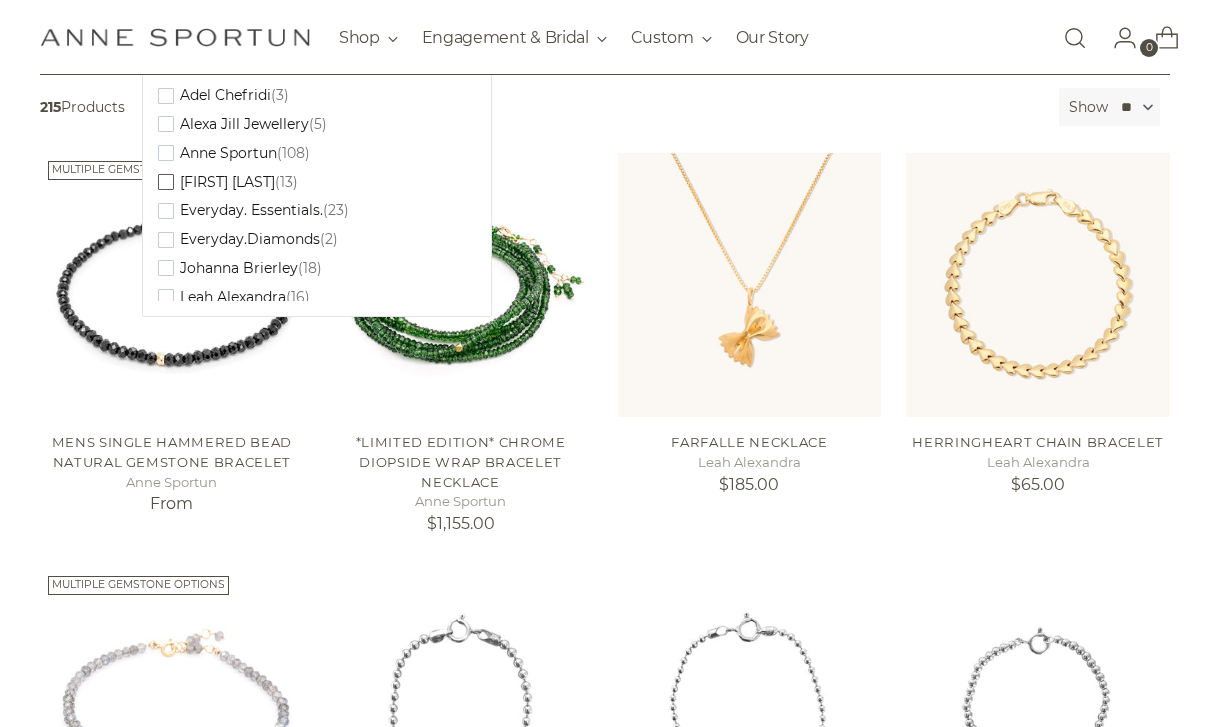 click on "Colleen Mauer
(13)" at bounding box center (228, 182) 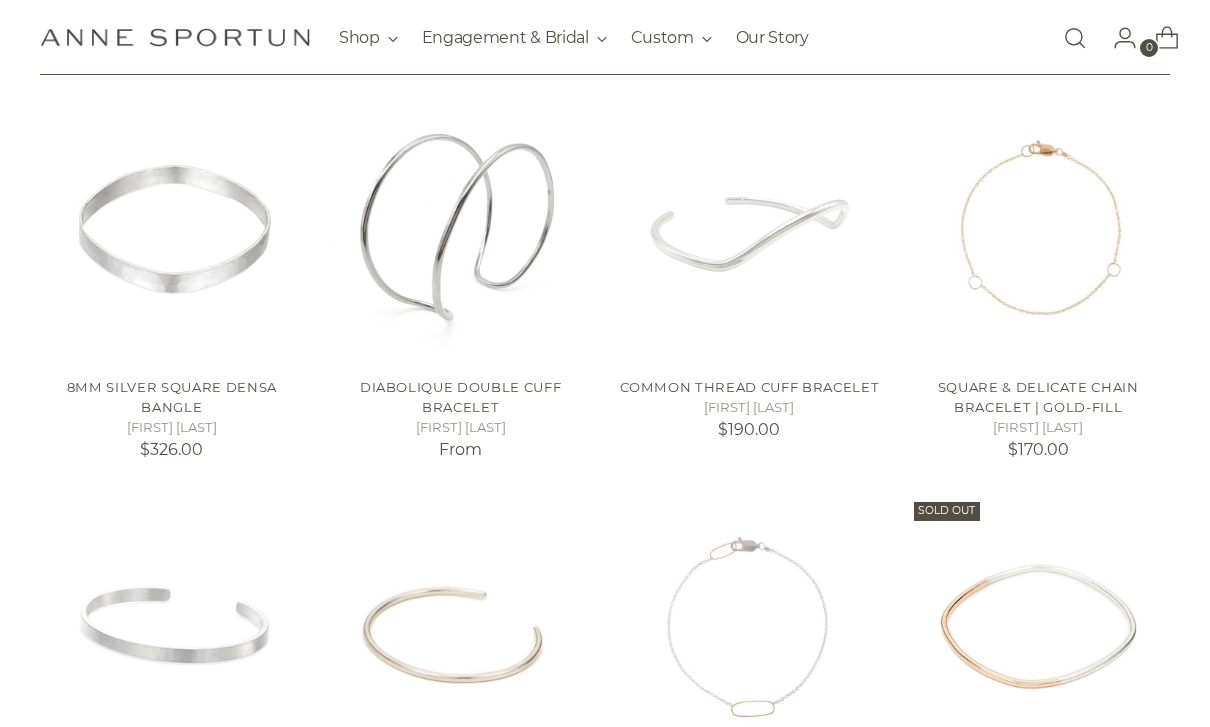 scroll, scrollTop: 808, scrollLeft: 0, axis: vertical 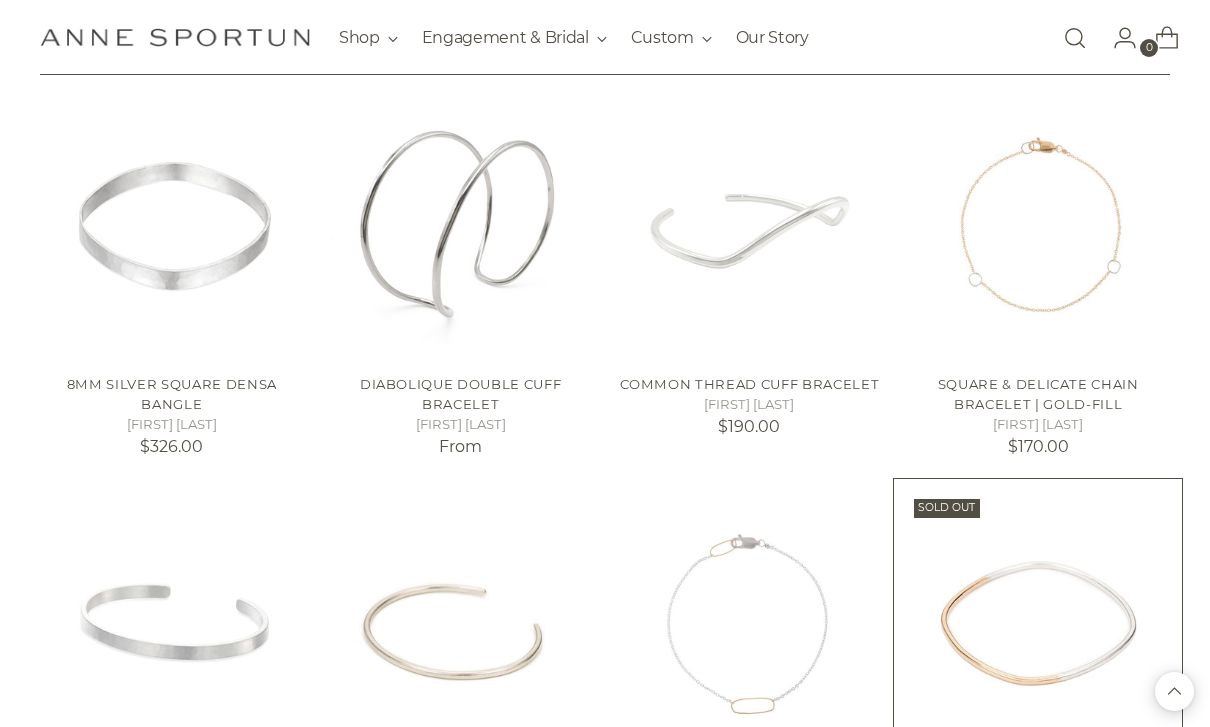 click at bounding box center (1038, 623) 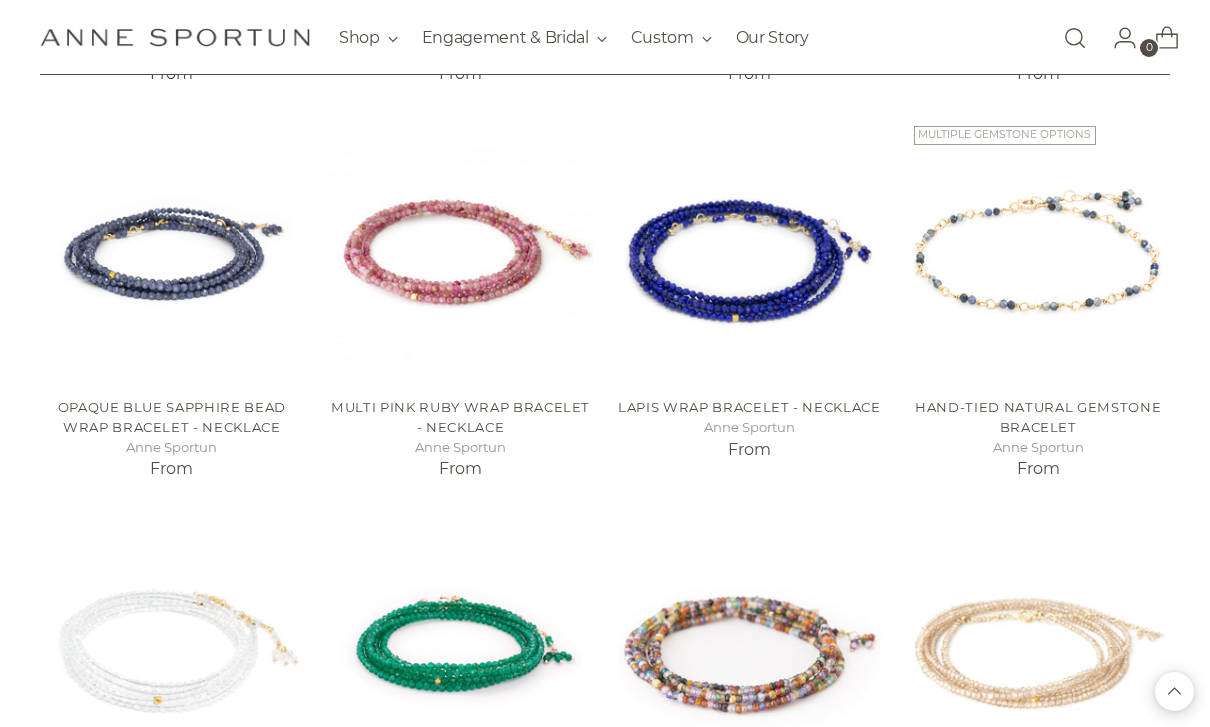 scroll, scrollTop: 1380, scrollLeft: 0, axis: vertical 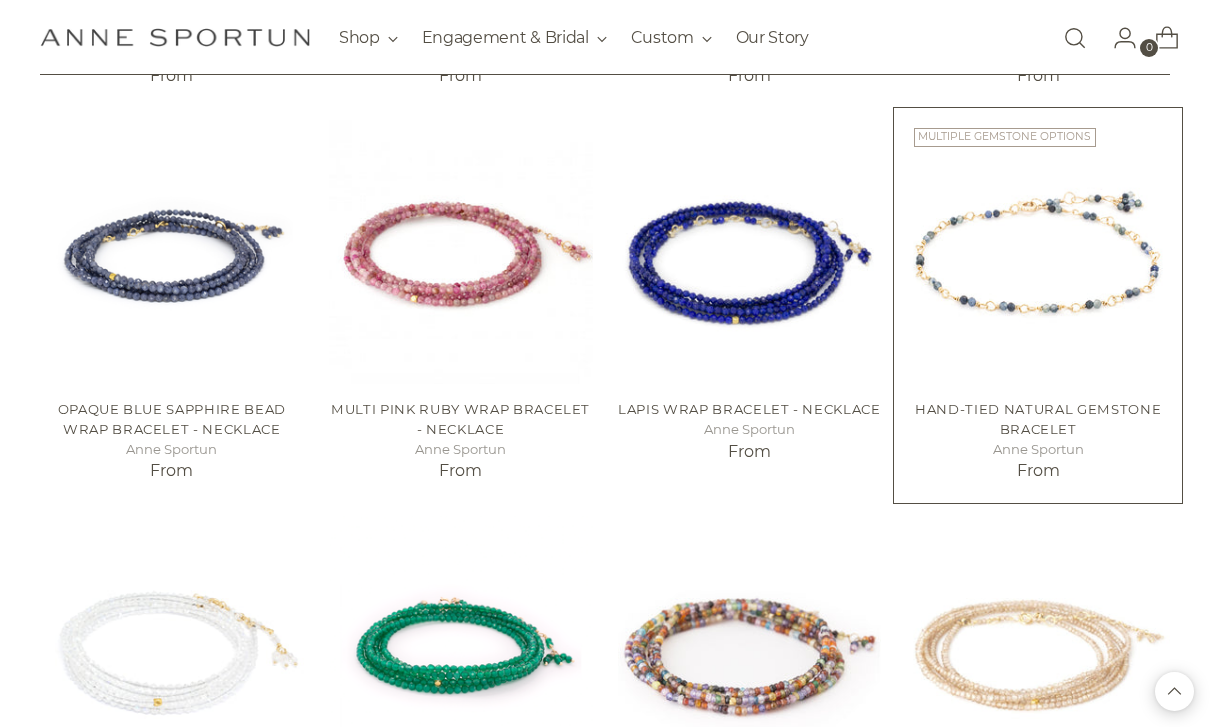 click on "Anne Sportun" at bounding box center (1038, 450) 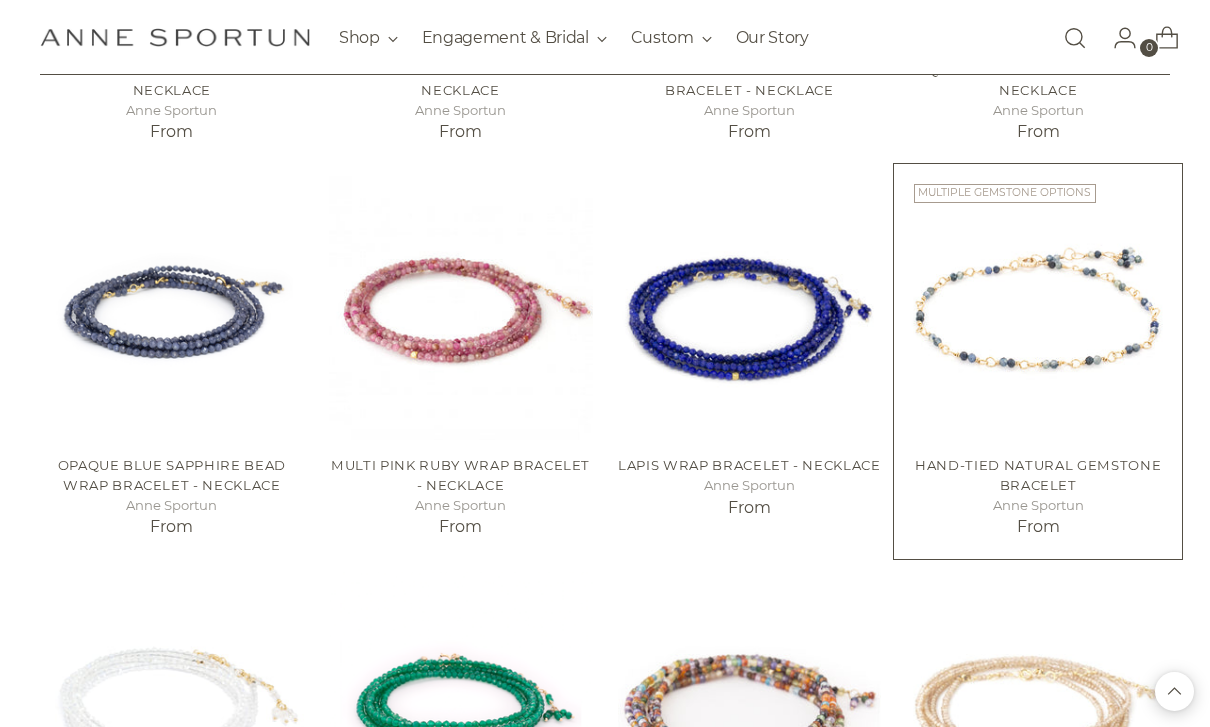 scroll, scrollTop: 1323, scrollLeft: 0, axis: vertical 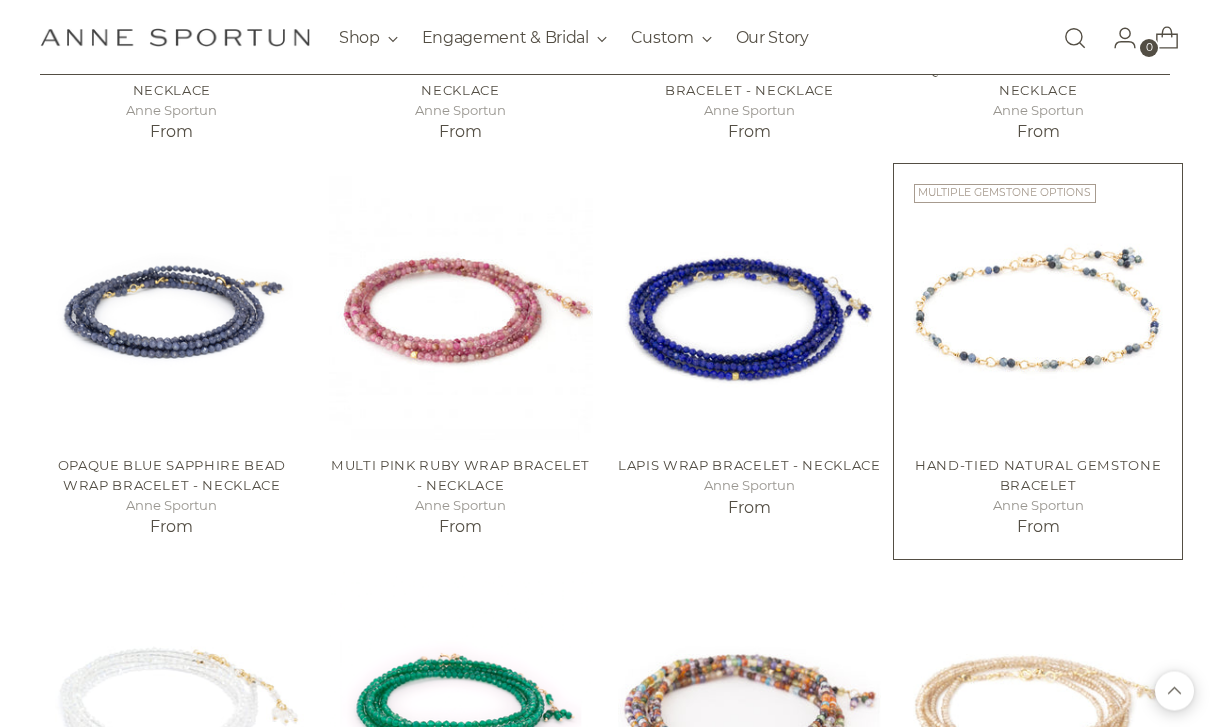 click at bounding box center [1038, 309] 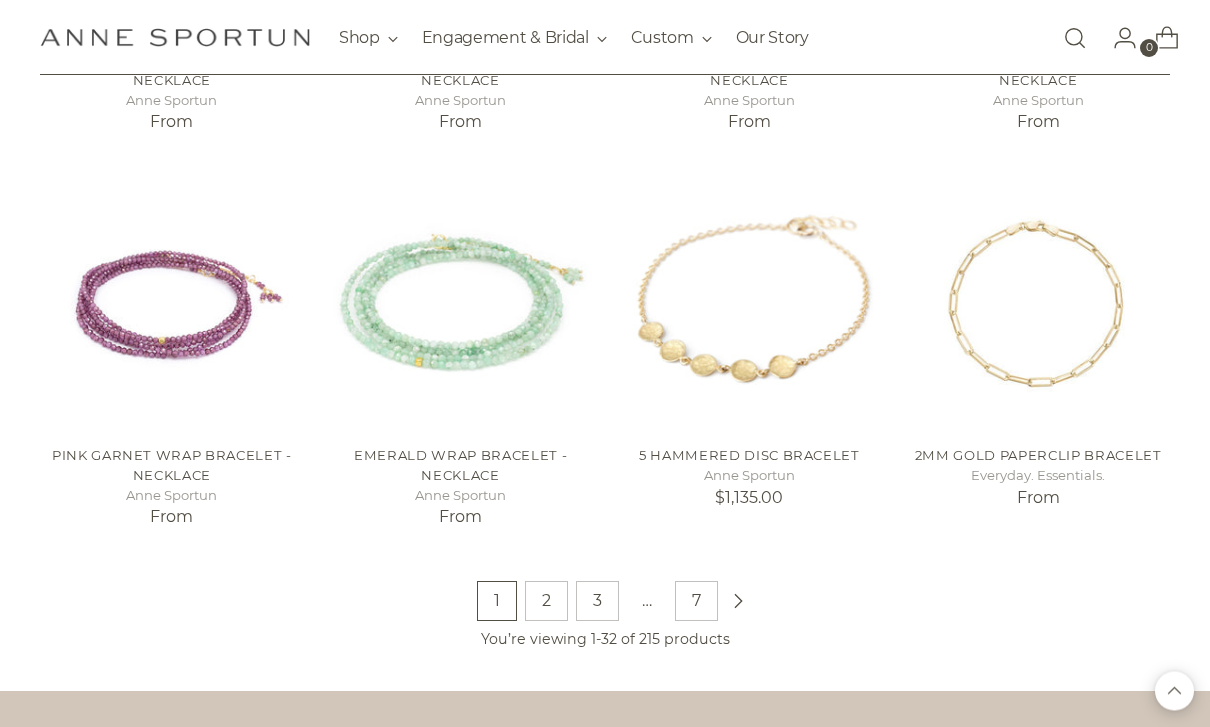 scroll, scrollTop: 2959, scrollLeft: 0, axis: vertical 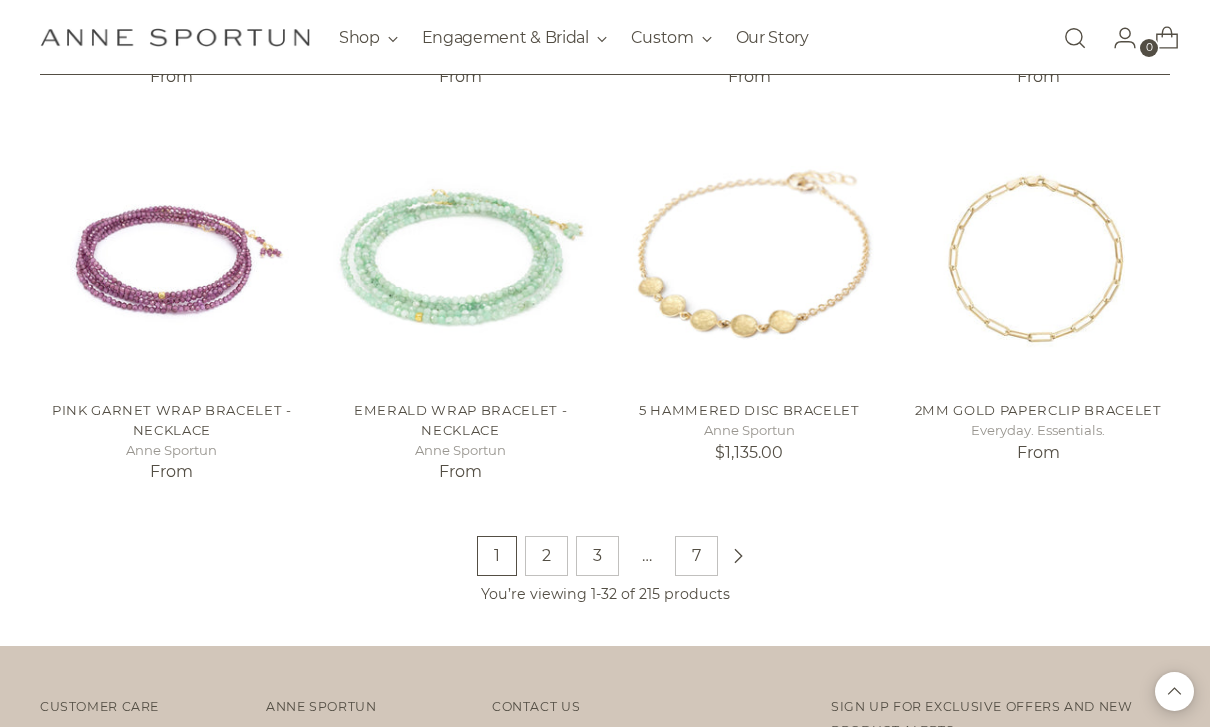 click at bounding box center (738, 556) 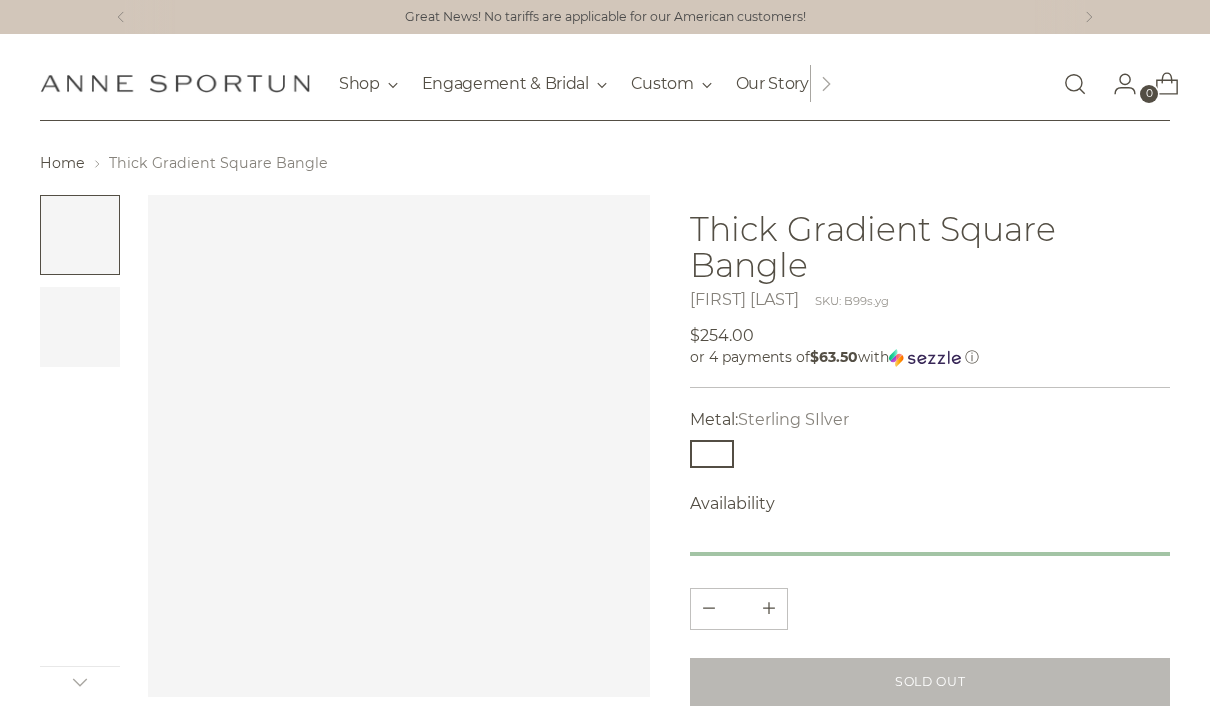 scroll, scrollTop: 0, scrollLeft: 0, axis: both 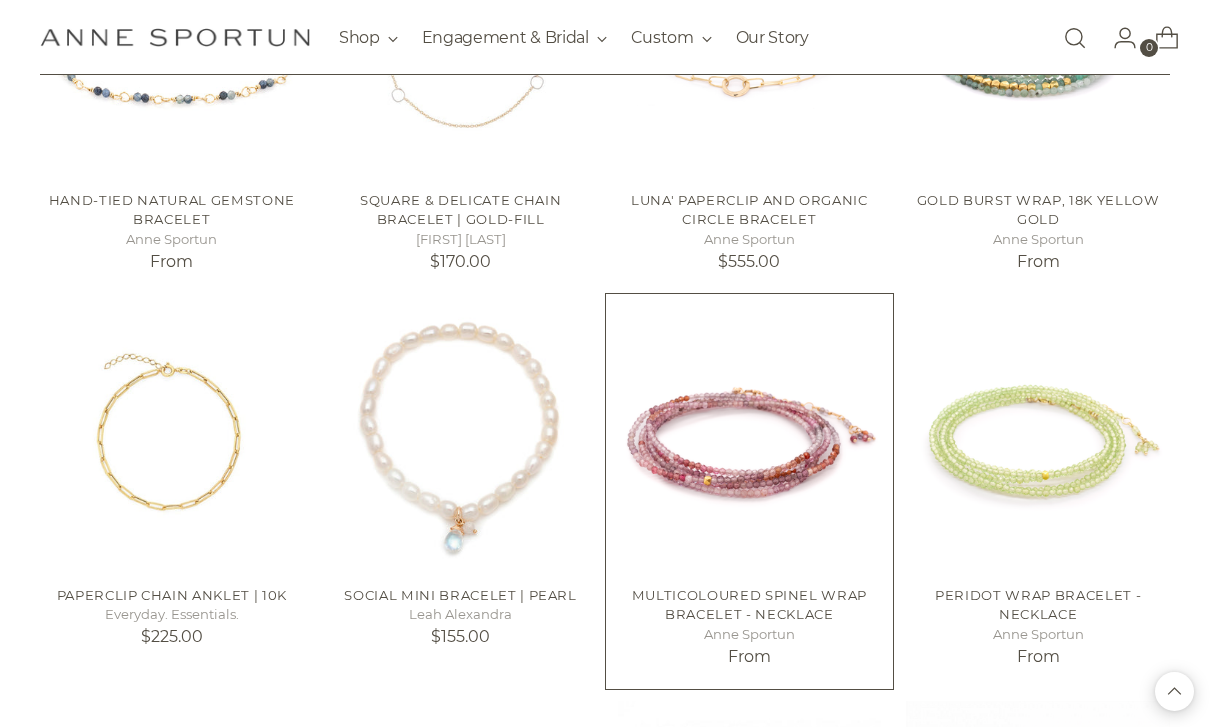 click at bounding box center (750, 438) 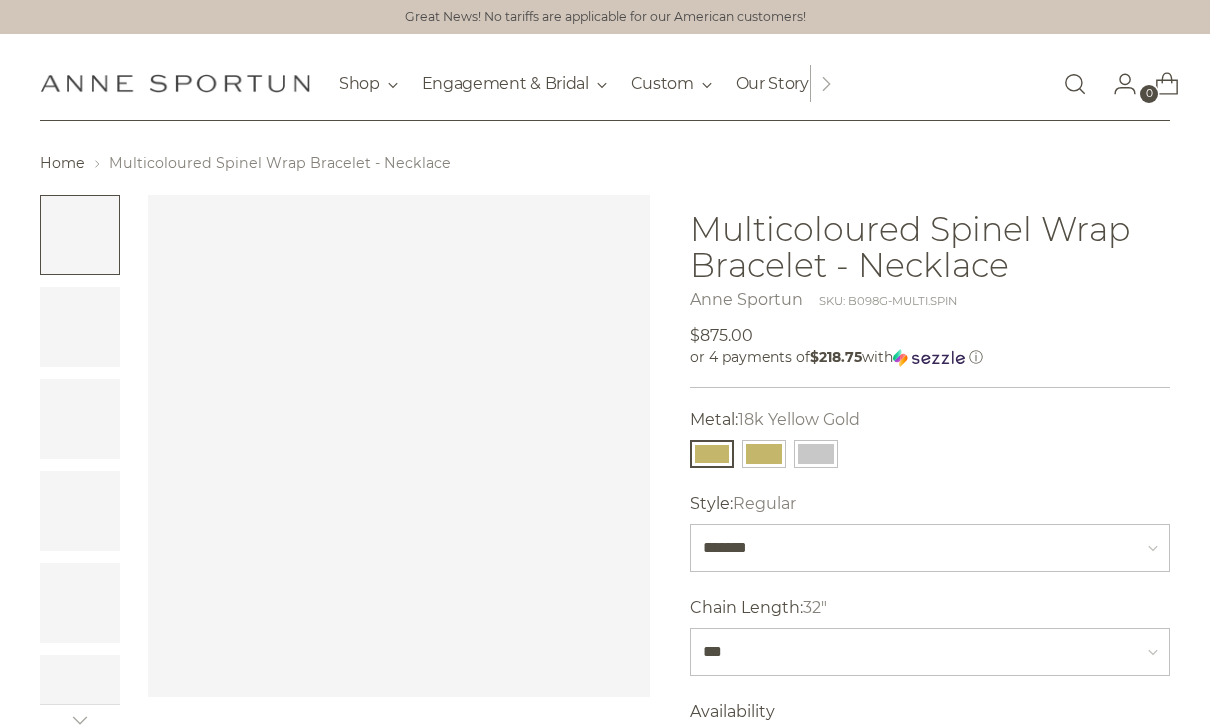 scroll, scrollTop: 0, scrollLeft: 0, axis: both 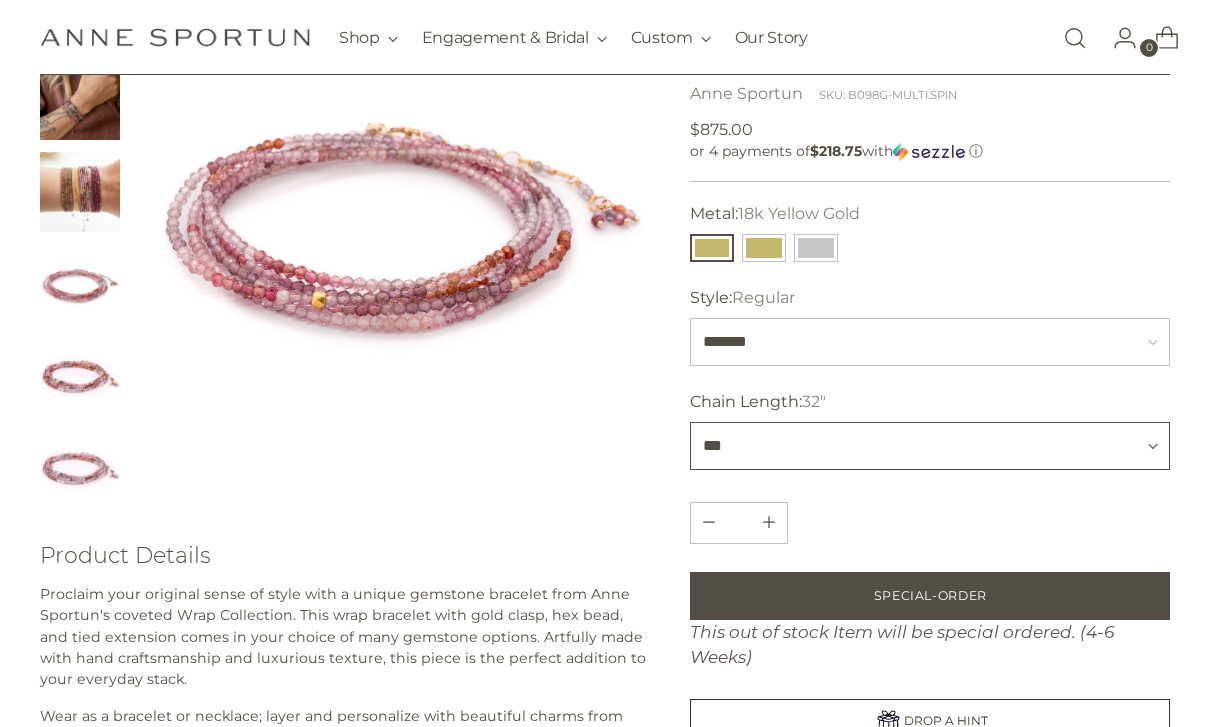 click on "*** *** ***" at bounding box center (930, 446) 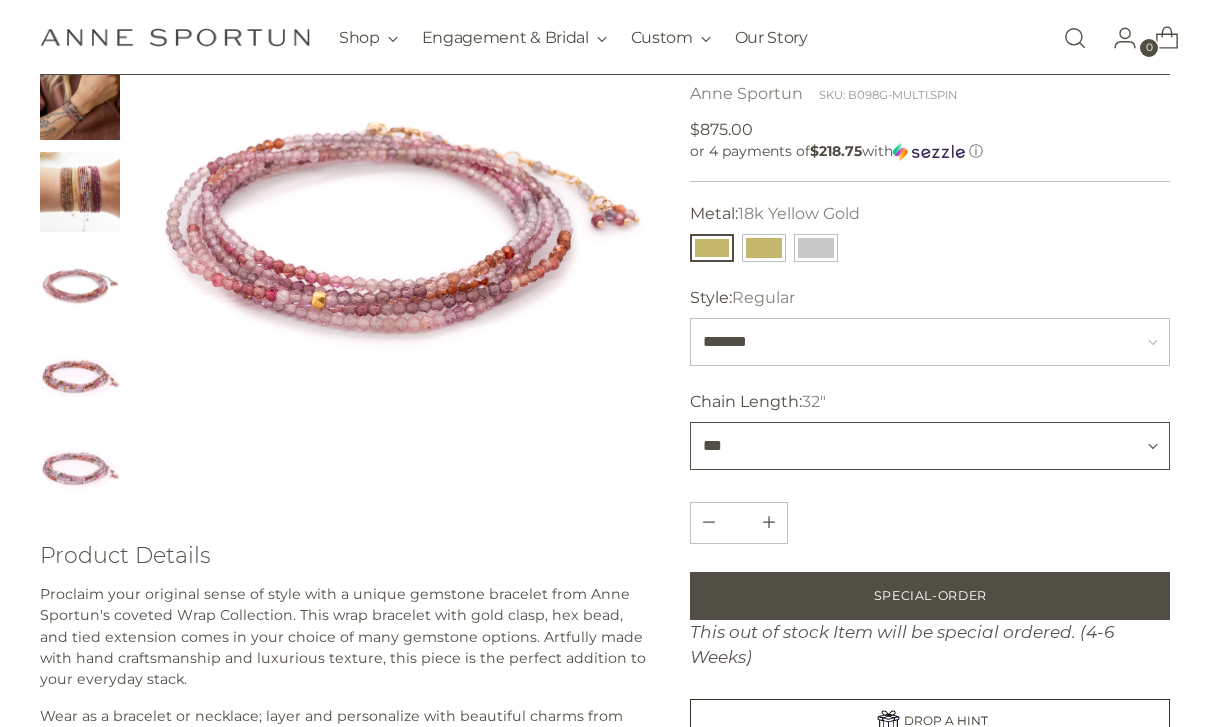 select on "***" 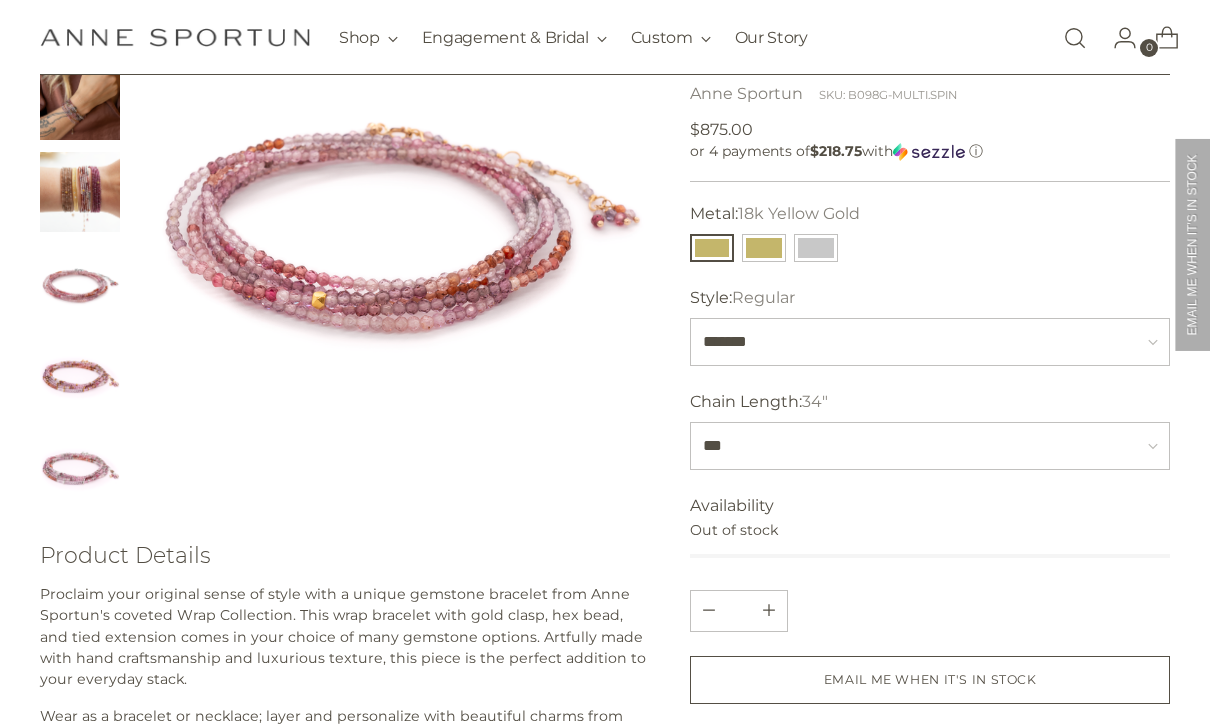 click at bounding box center [80, 192] 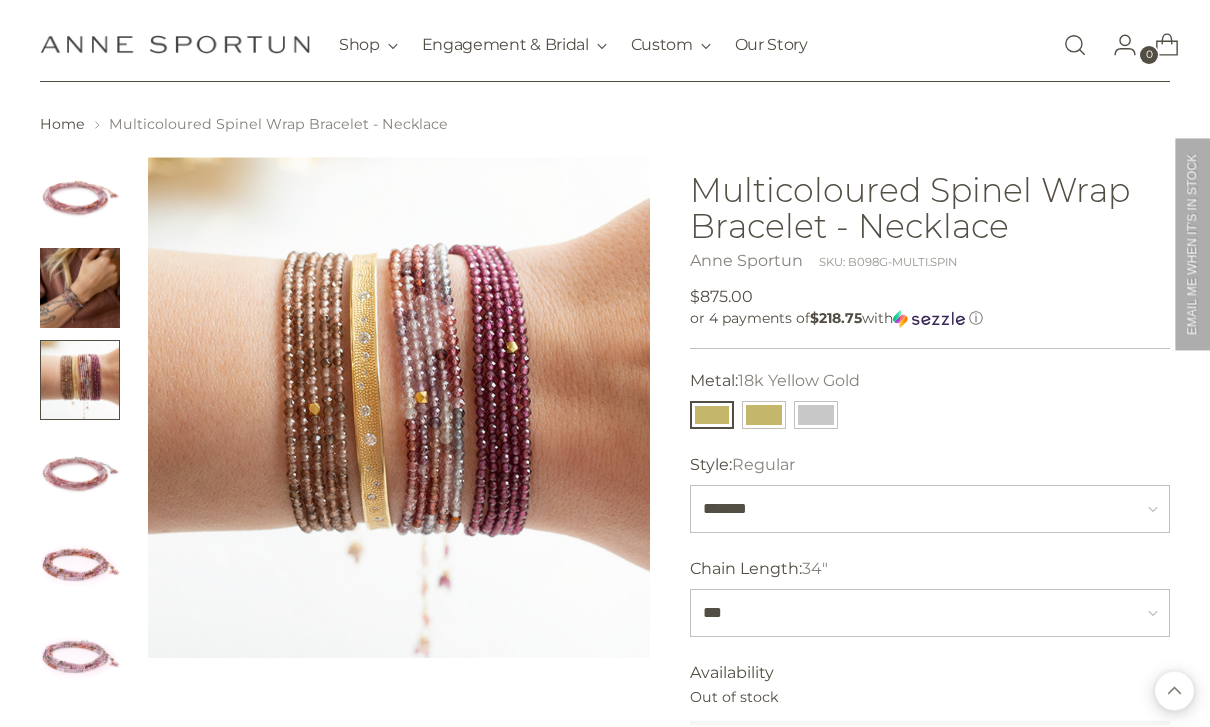 scroll, scrollTop: 39, scrollLeft: 0, axis: vertical 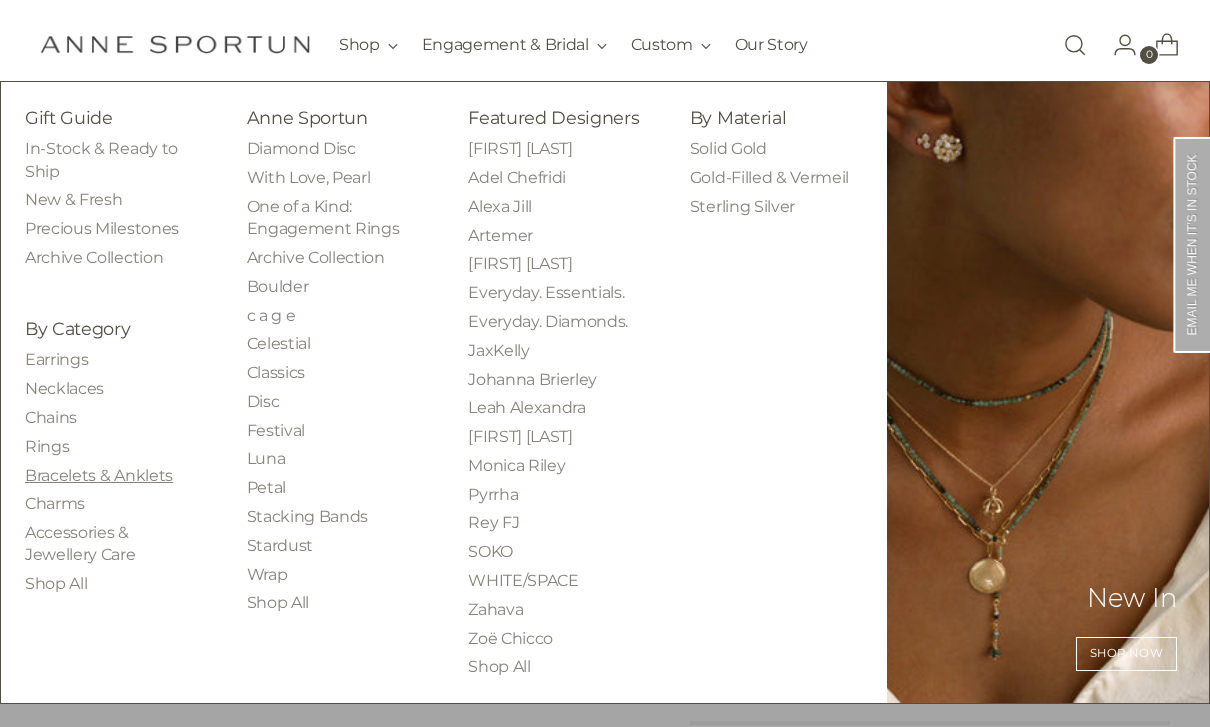 click on "Bracelets & Anklets" at bounding box center [99, 475] 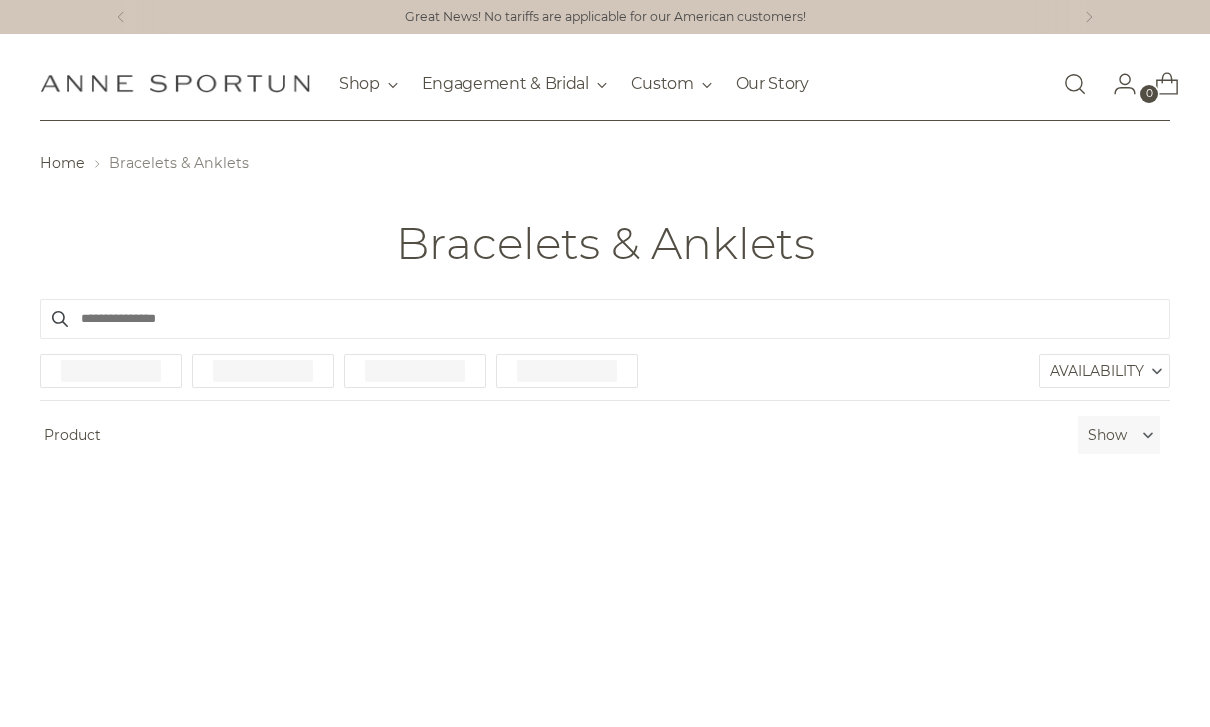 scroll, scrollTop: 0, scrollLeft: 0, axis: both 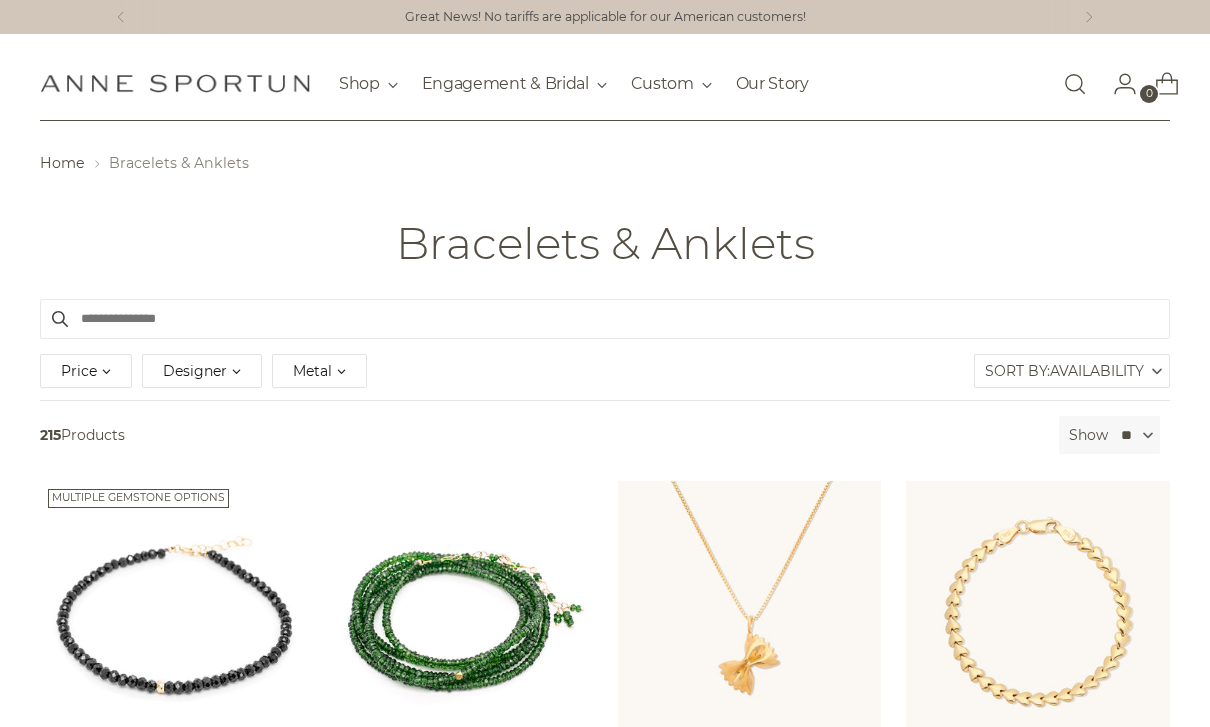 click on "Designer" at bounding box center [202, 371] 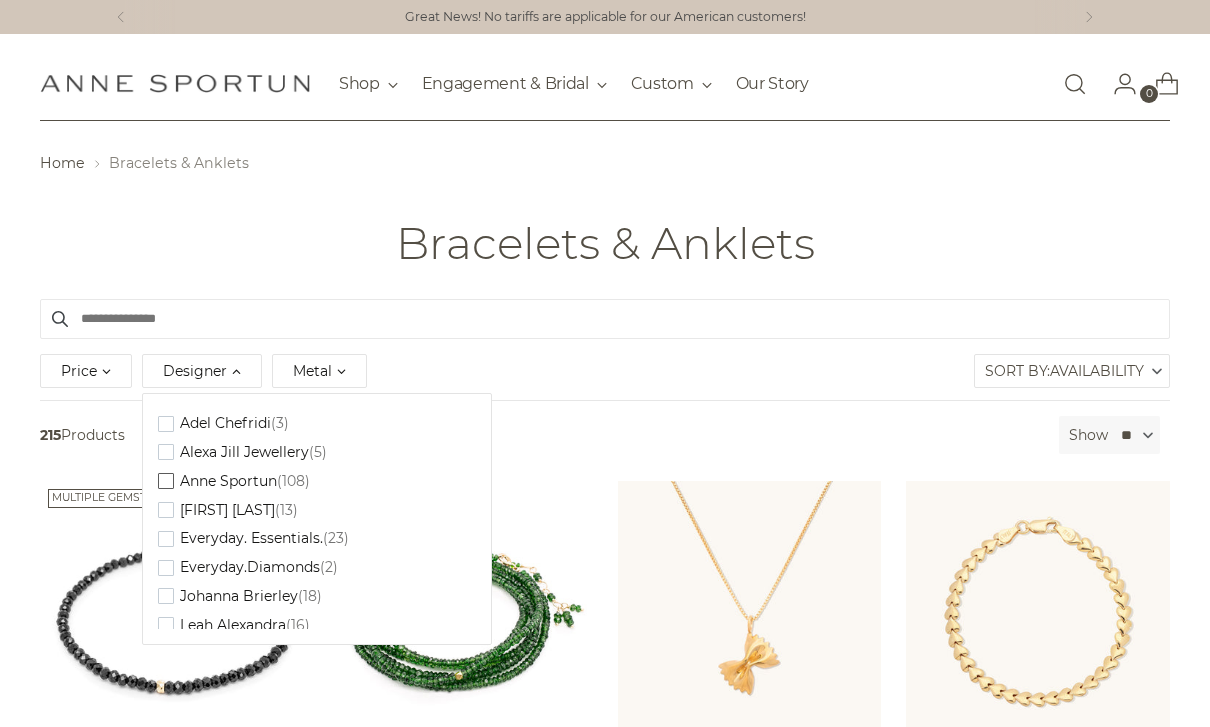 click on "Anne Sportun
(108)" at bounding box center (234, 481) 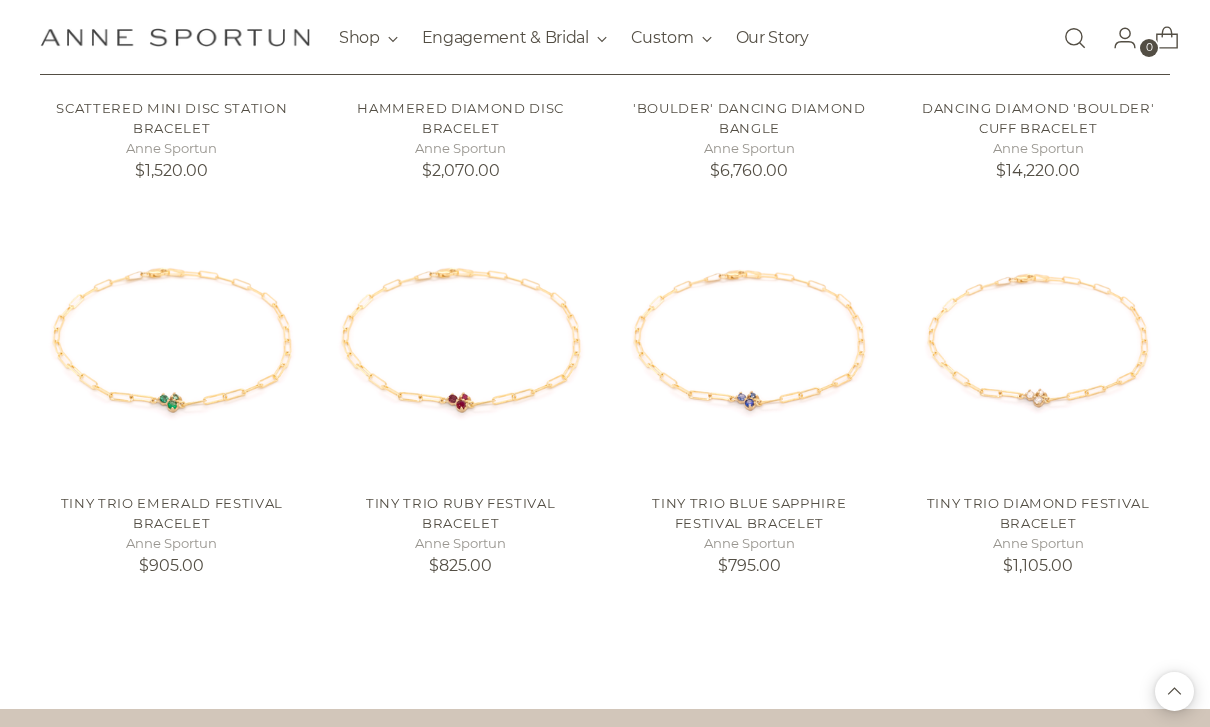 scroll, scrollTop: 3097, scrollLeft: 0, axis: vertical 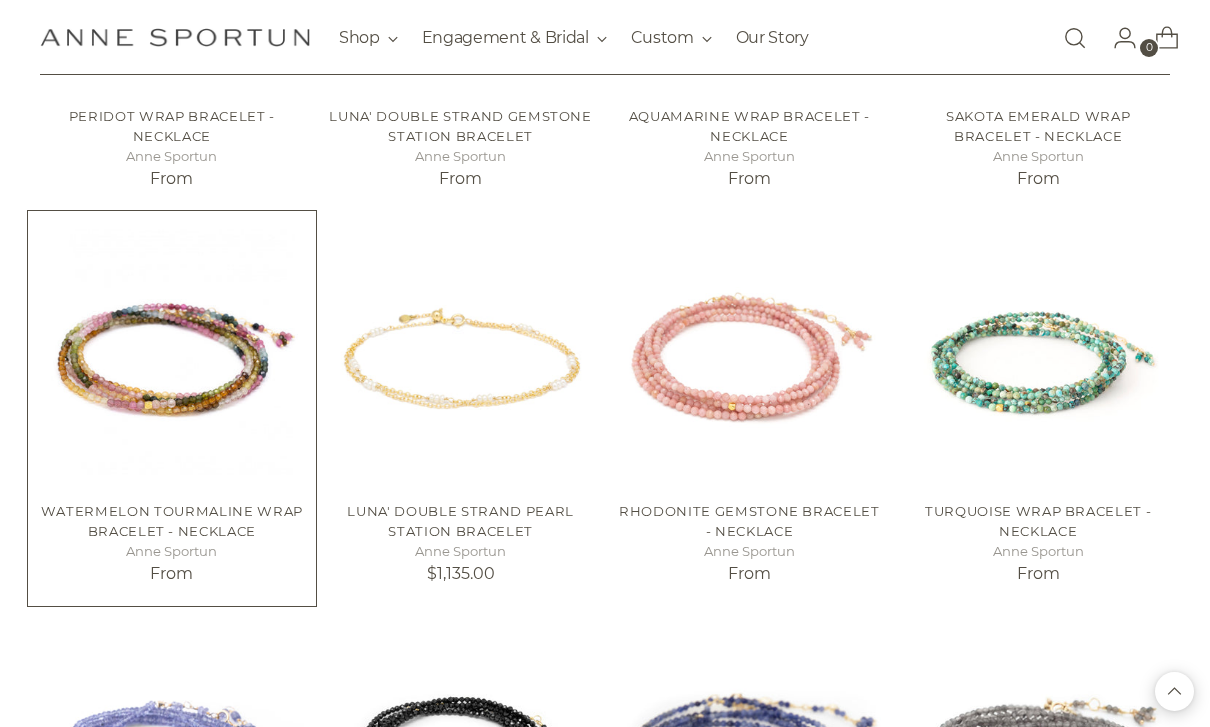 click at bounding box center (172, 355) 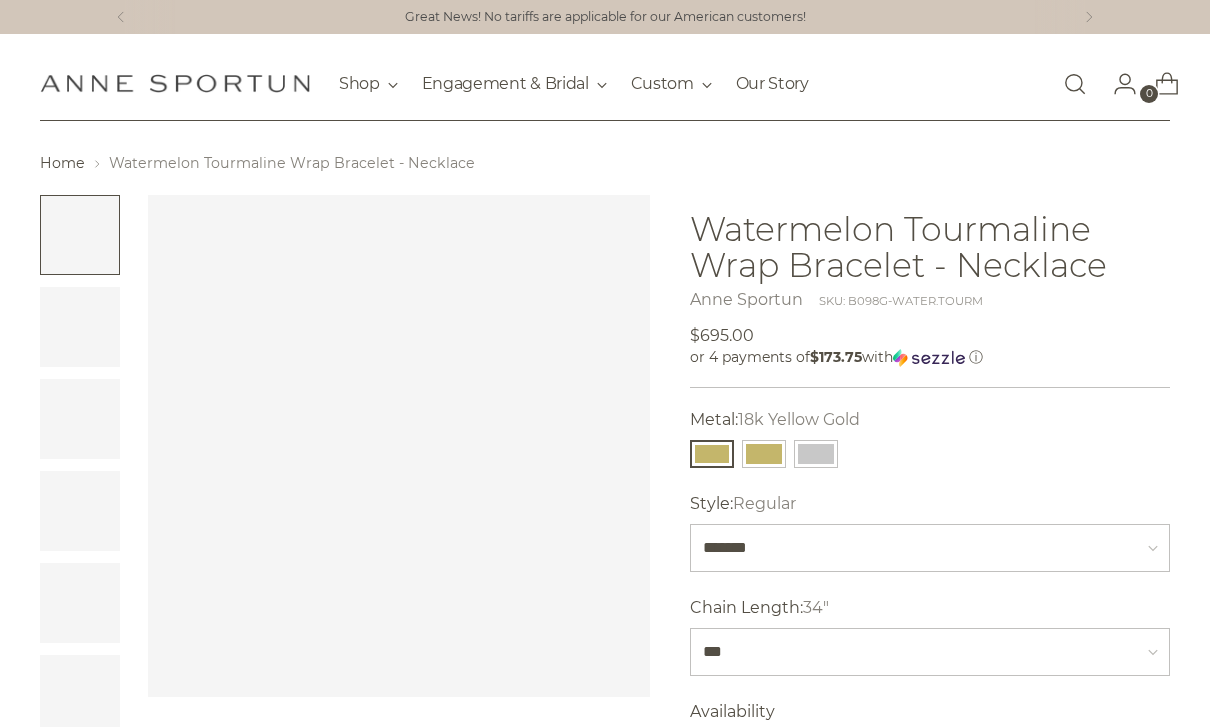 scroll, scrollTop: 0, scrollLeft: 0, axis: both 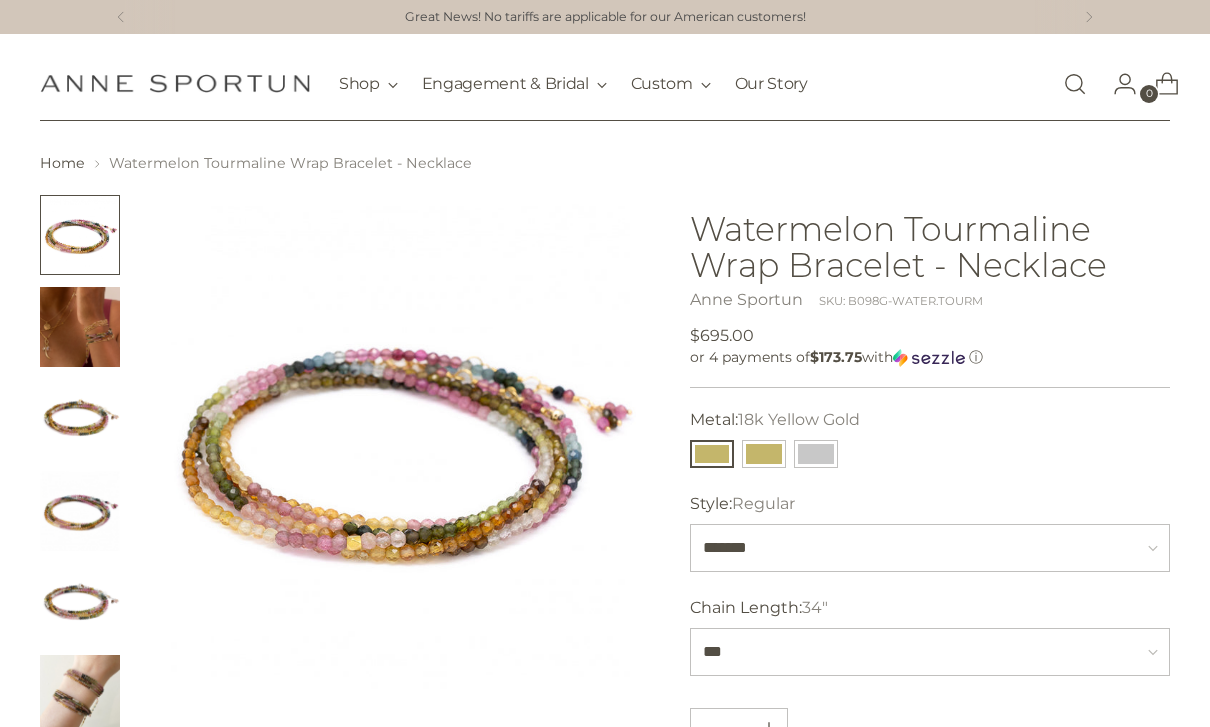 click at bounding box center (80, 327) 